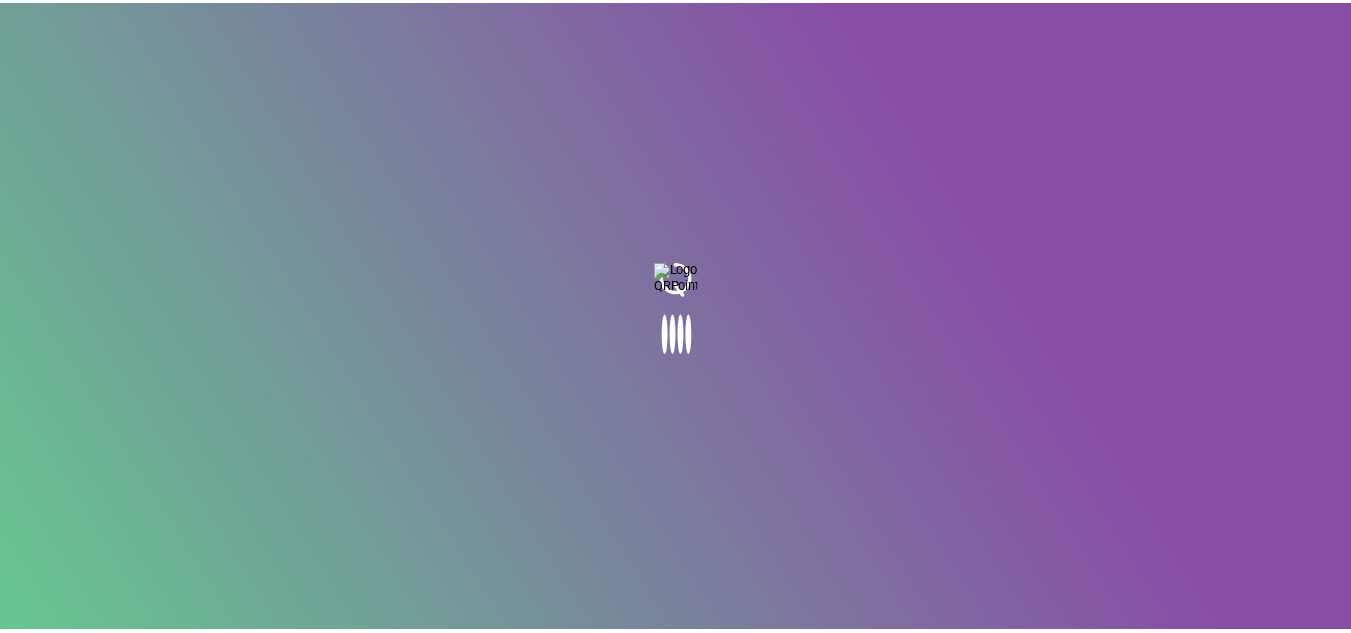 scroll, scrollTop: 0, scrollLeft: 0, axis: both 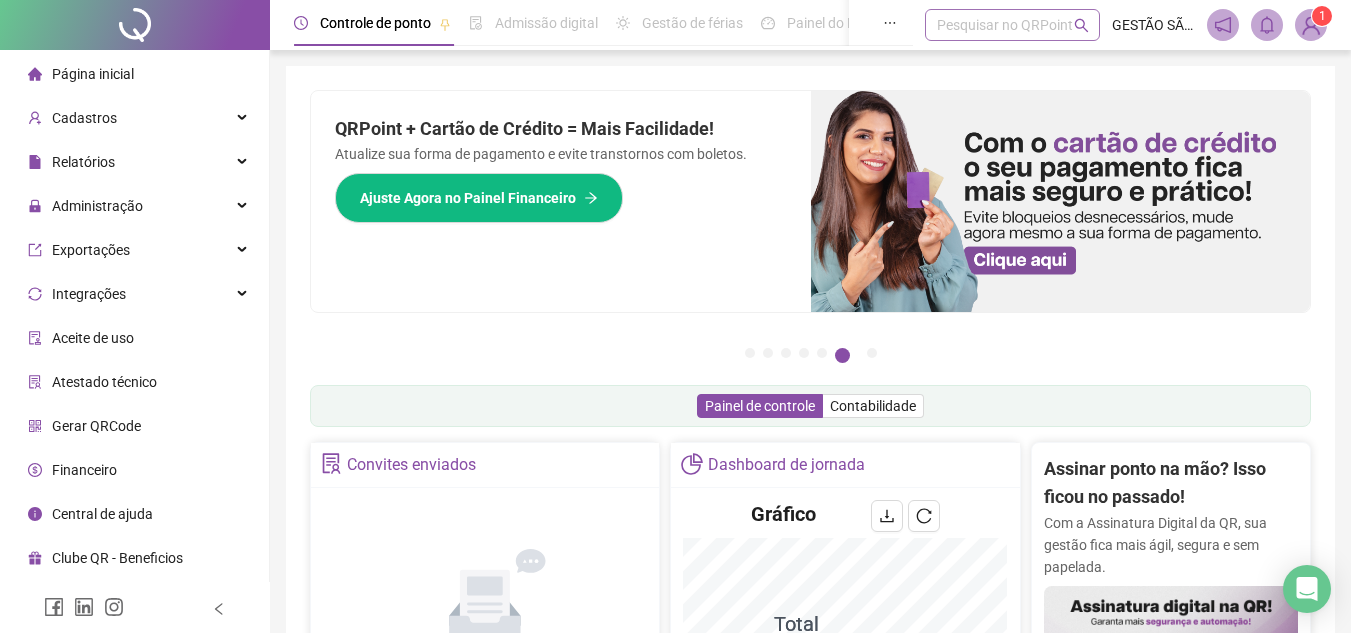 click at bounding box center [1002, 25] 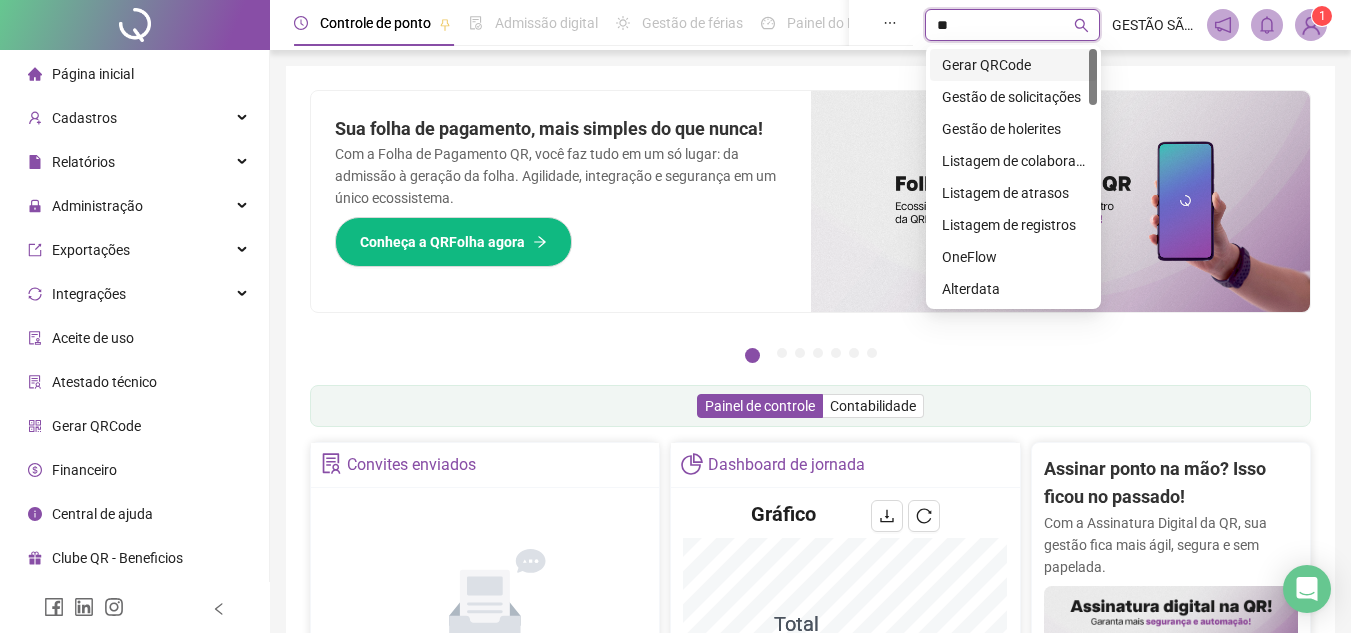 type on "***" 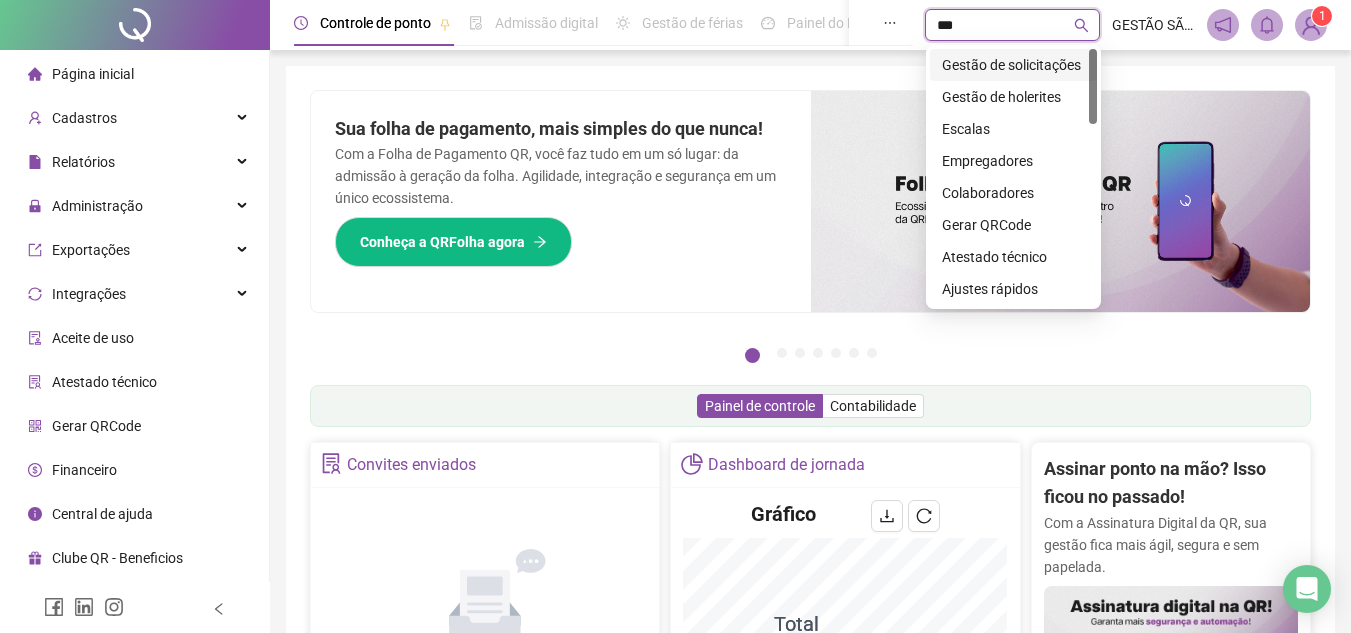 click on "Gestão de solicitações" at bounding box center (1013, 65) 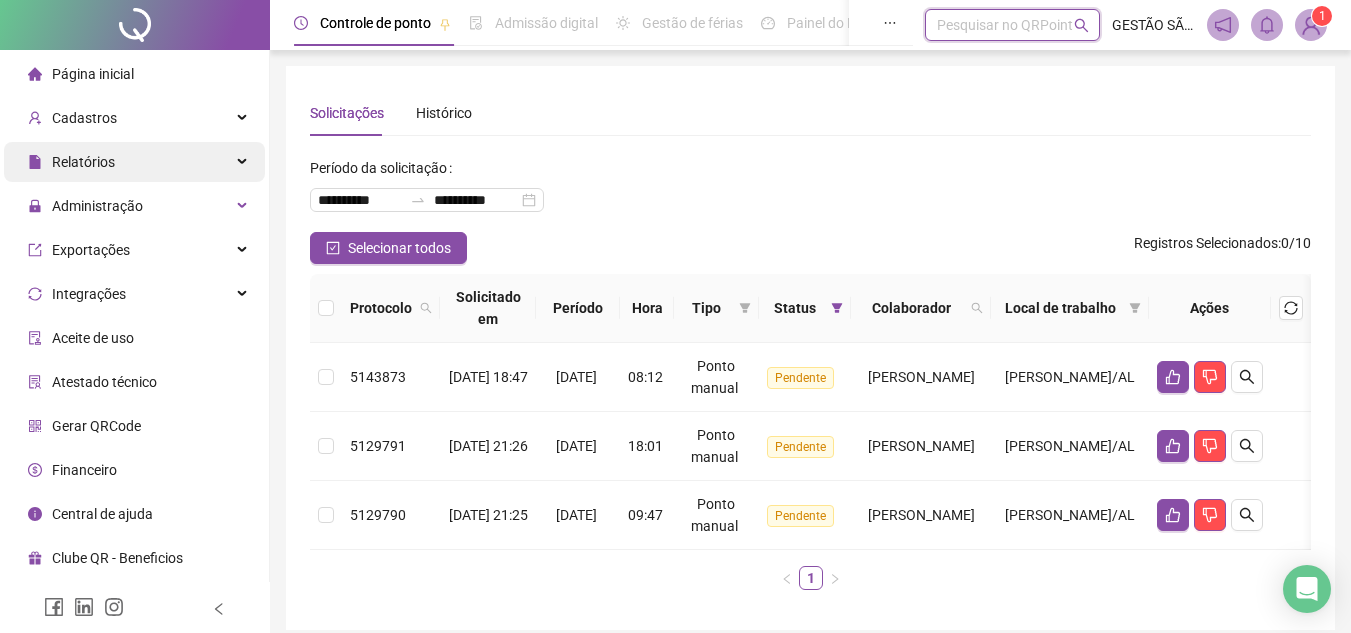 click on "Relatórios" at bounding box center [71, 162] 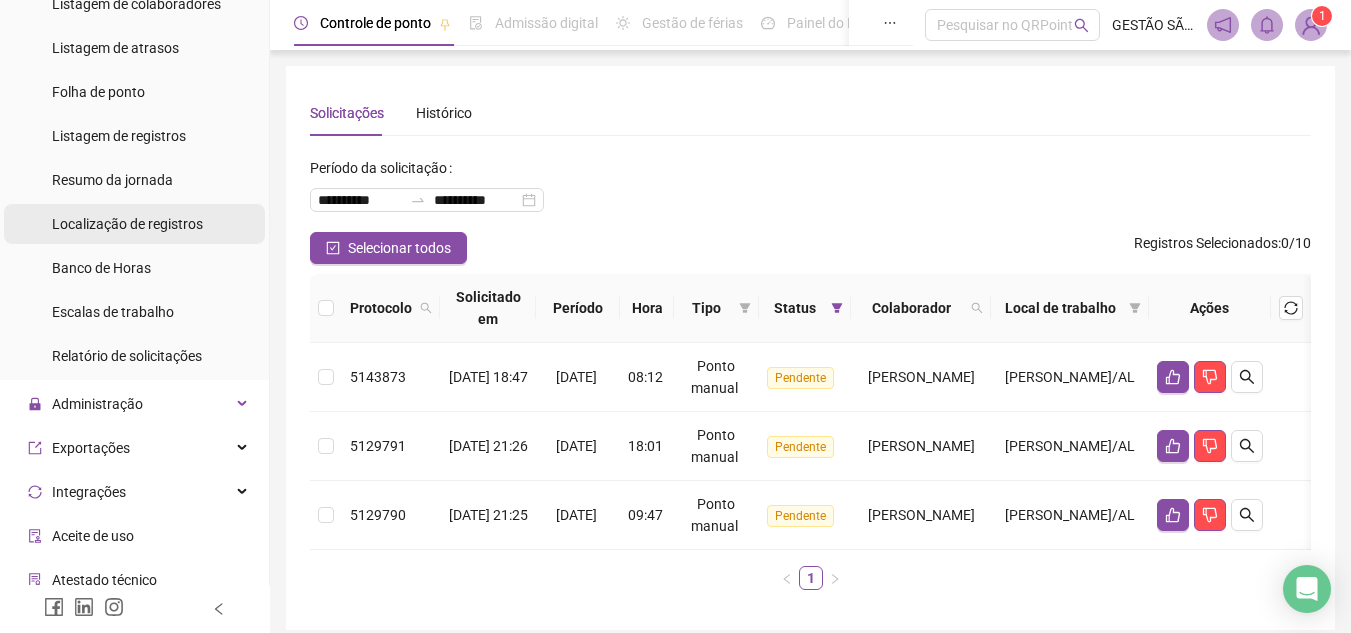 scroll, scrollTop: 300, scrollLeft: 0, axis: vertical 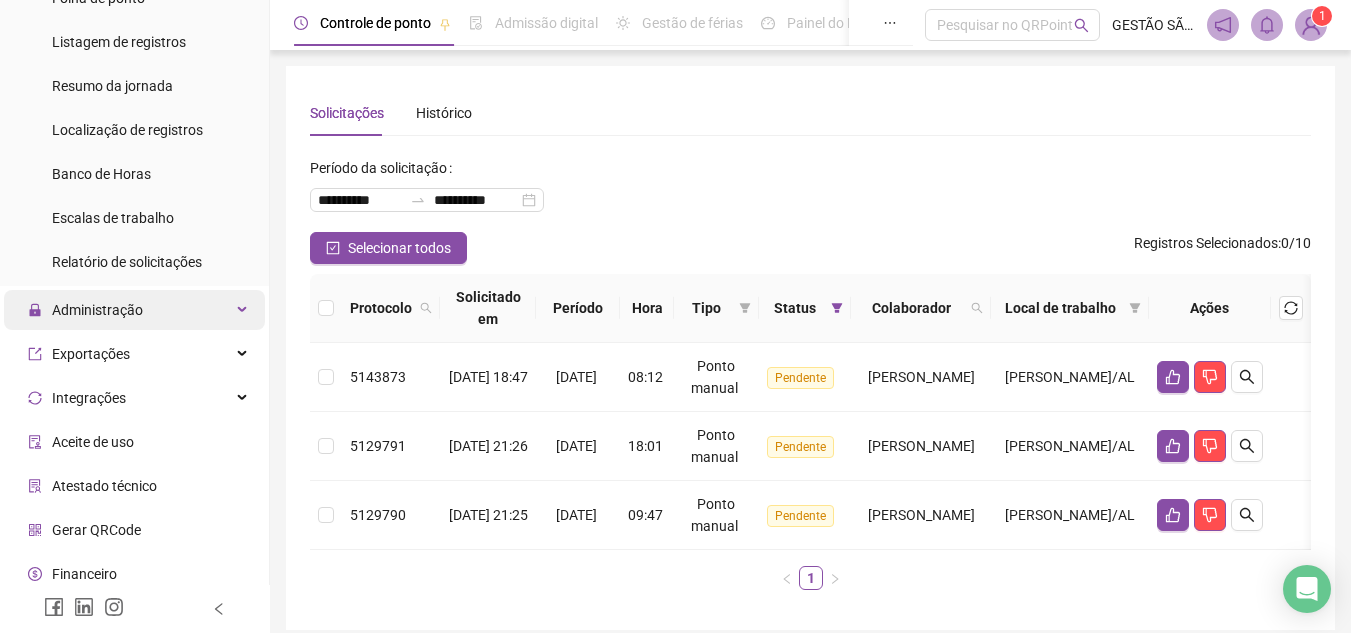 click on "Administração" at bounding box center (97, 310) 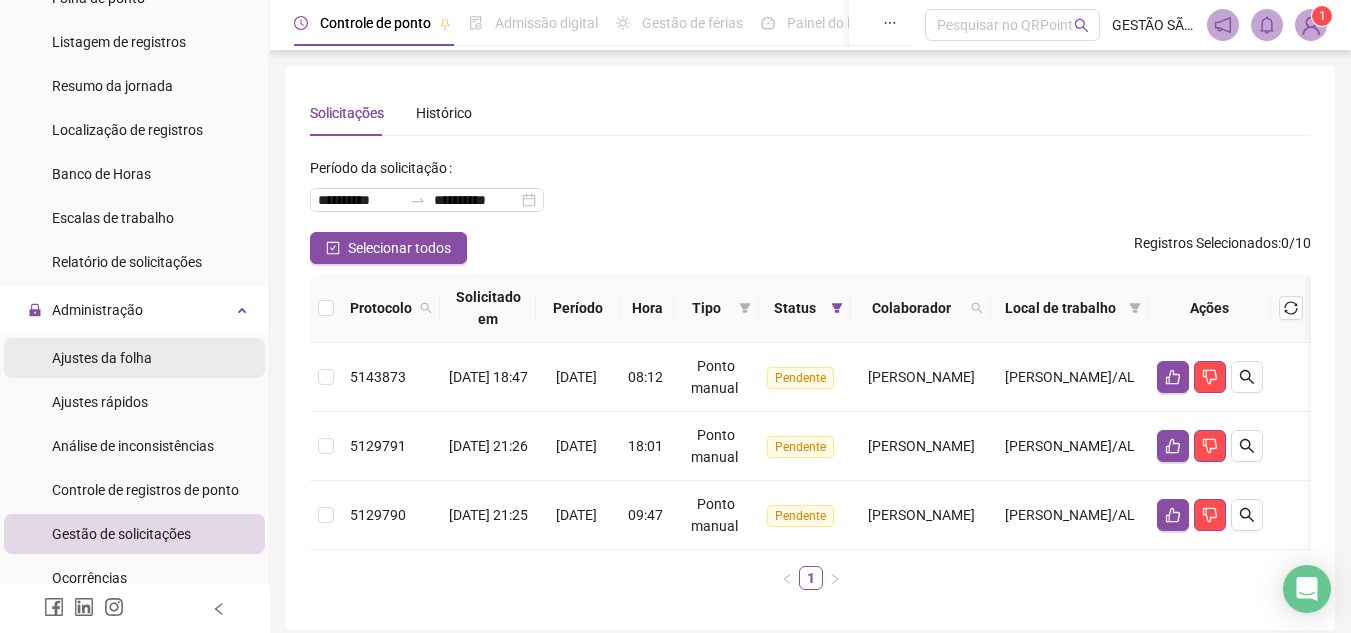 click on "Ajustes da folha" at bounding box center [134, 358] 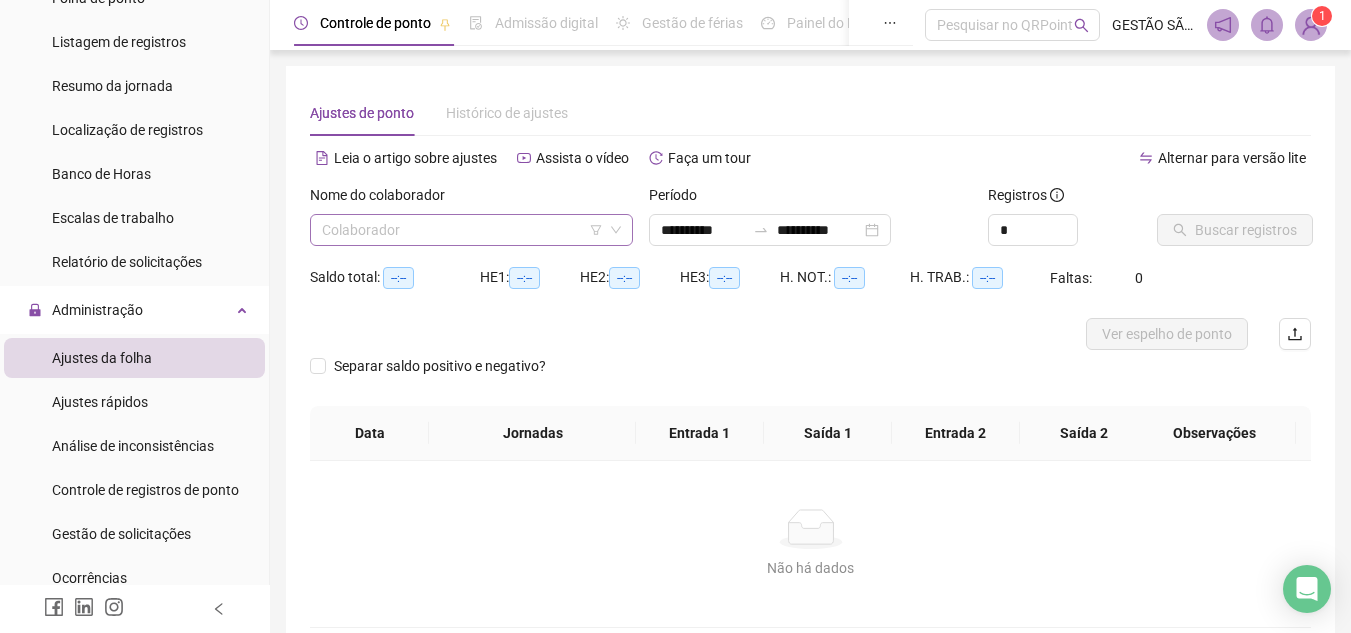 click at bounding box center (465, 230) 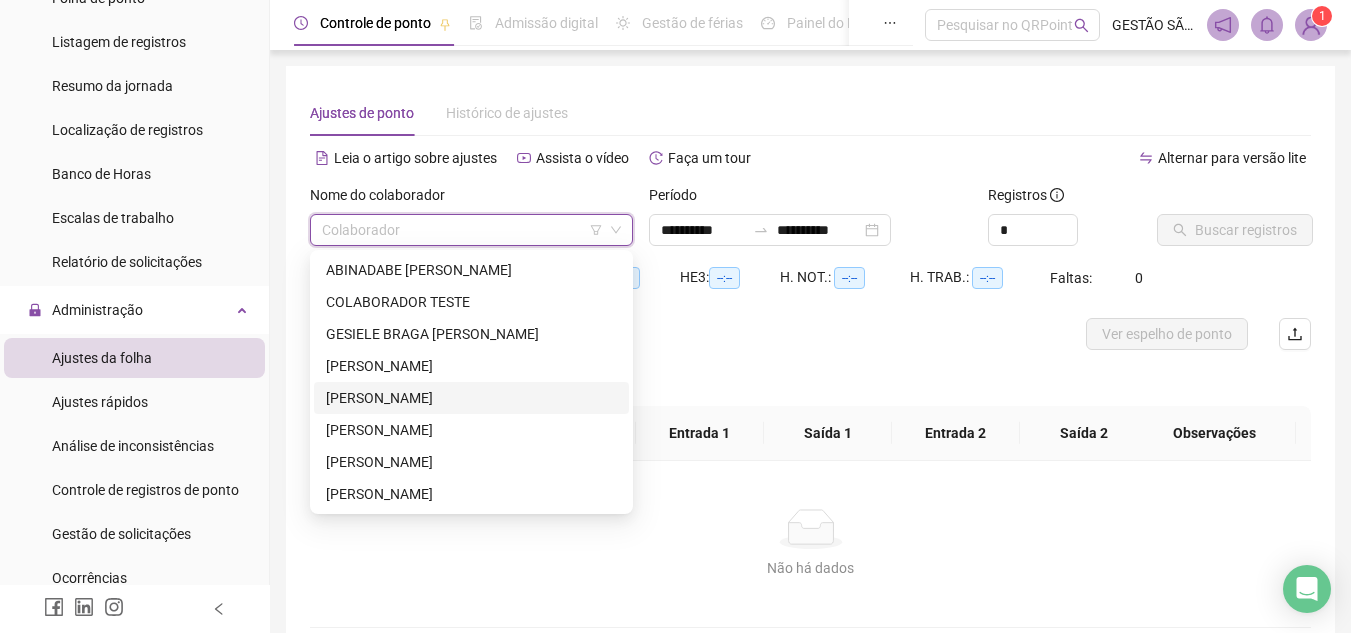 click on "[PERSON_NAME]" at bounding box center [471, 398] 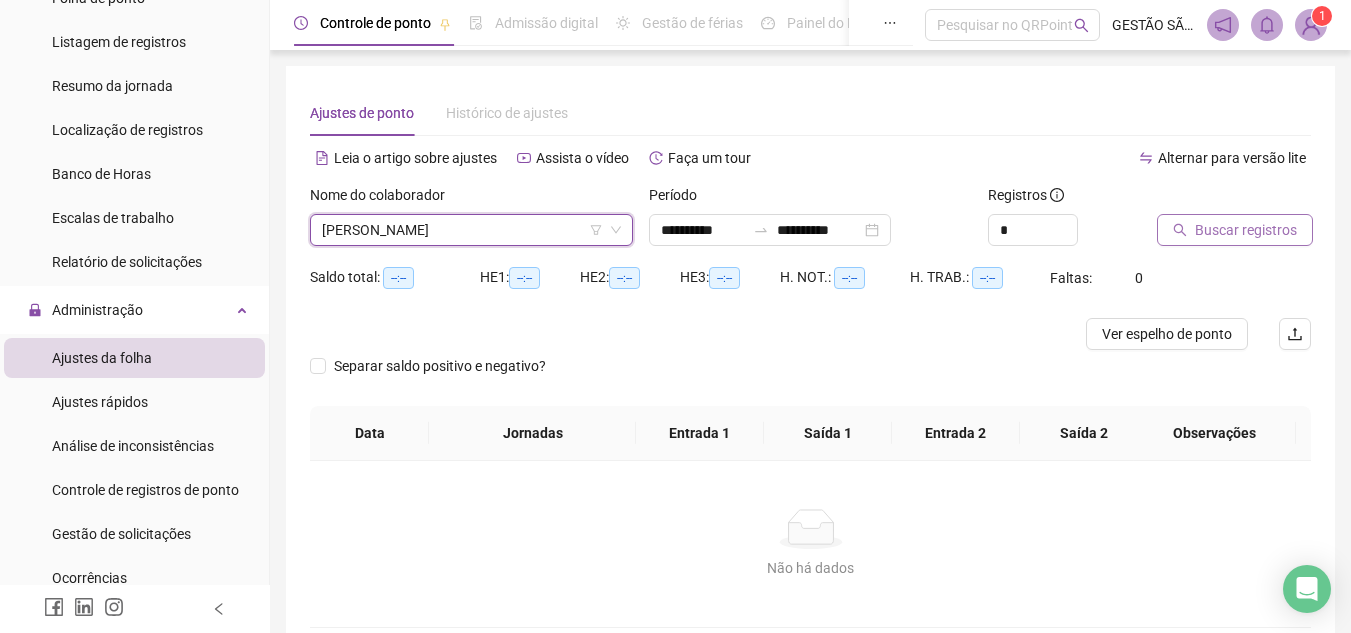 click on "Buscar registros" at bounding box center [1235, 230] 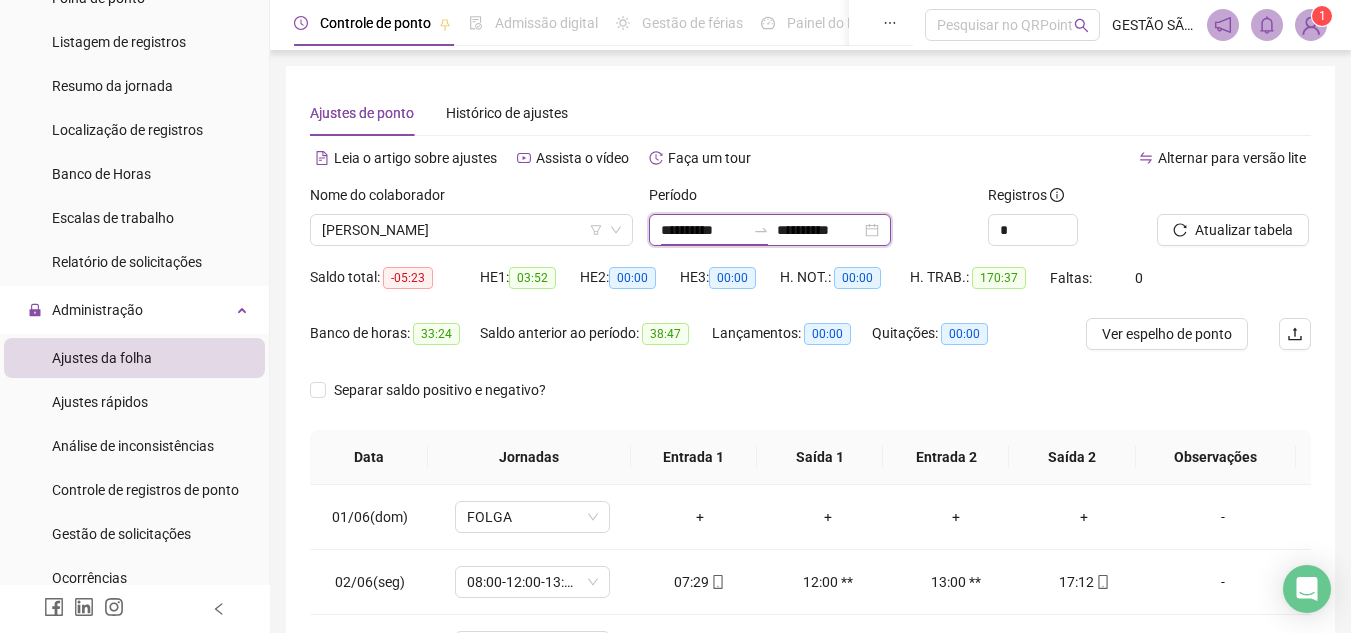 click on "**********" at bounding box center [703, 230] 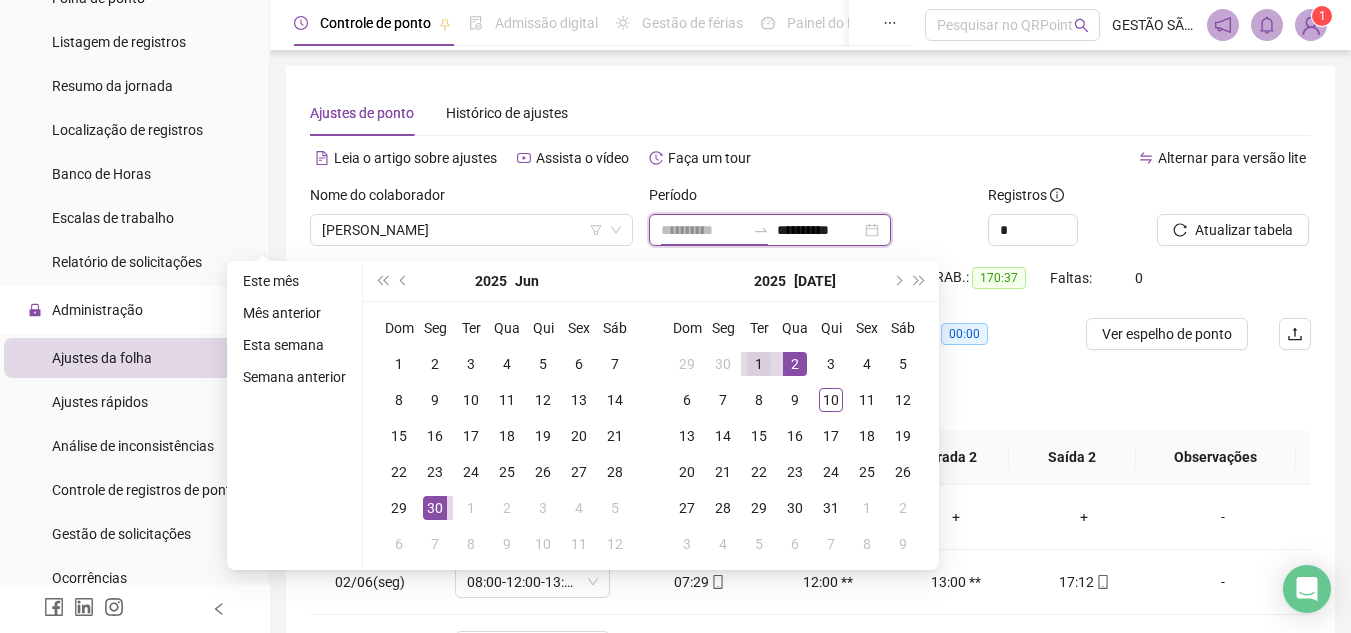 type on "**********" 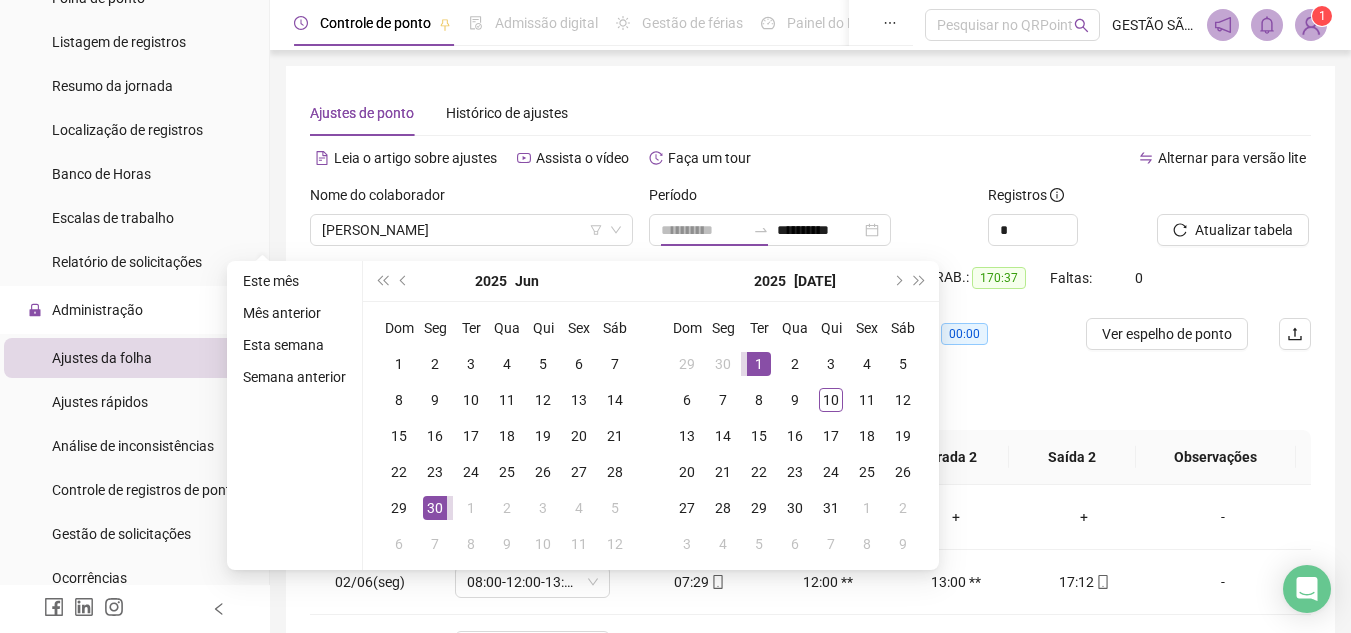 click on "1" at bounding box center [759, 364] 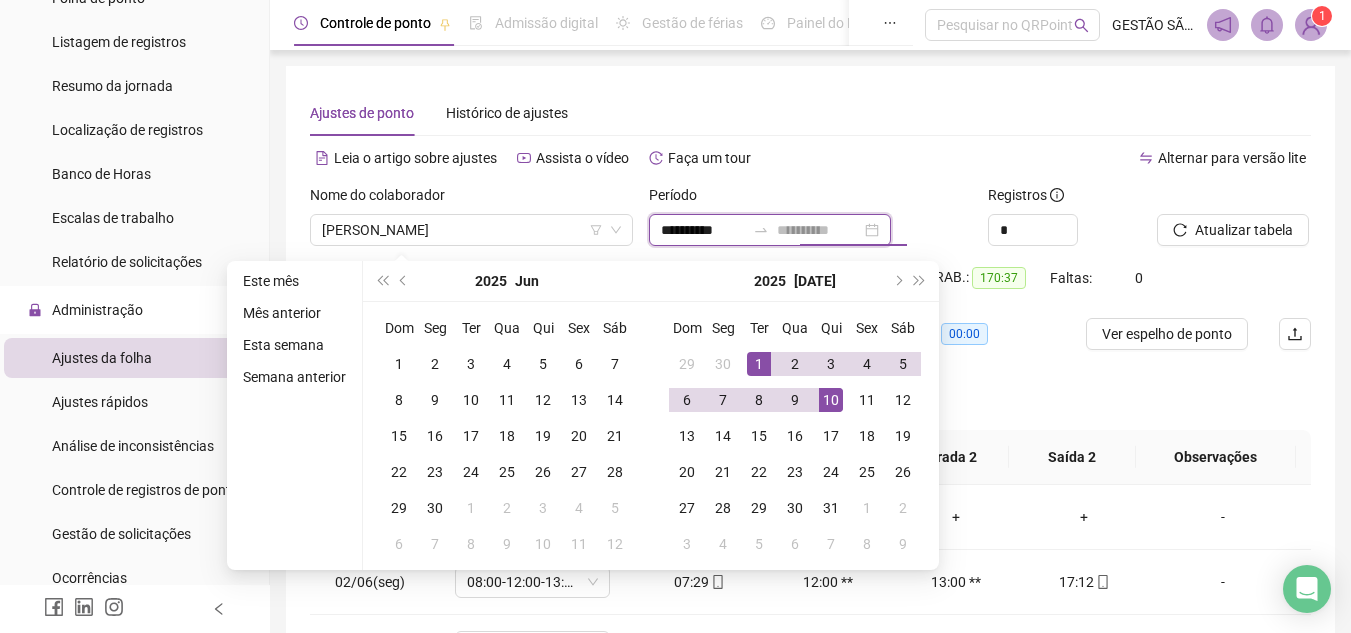 type on "**********" 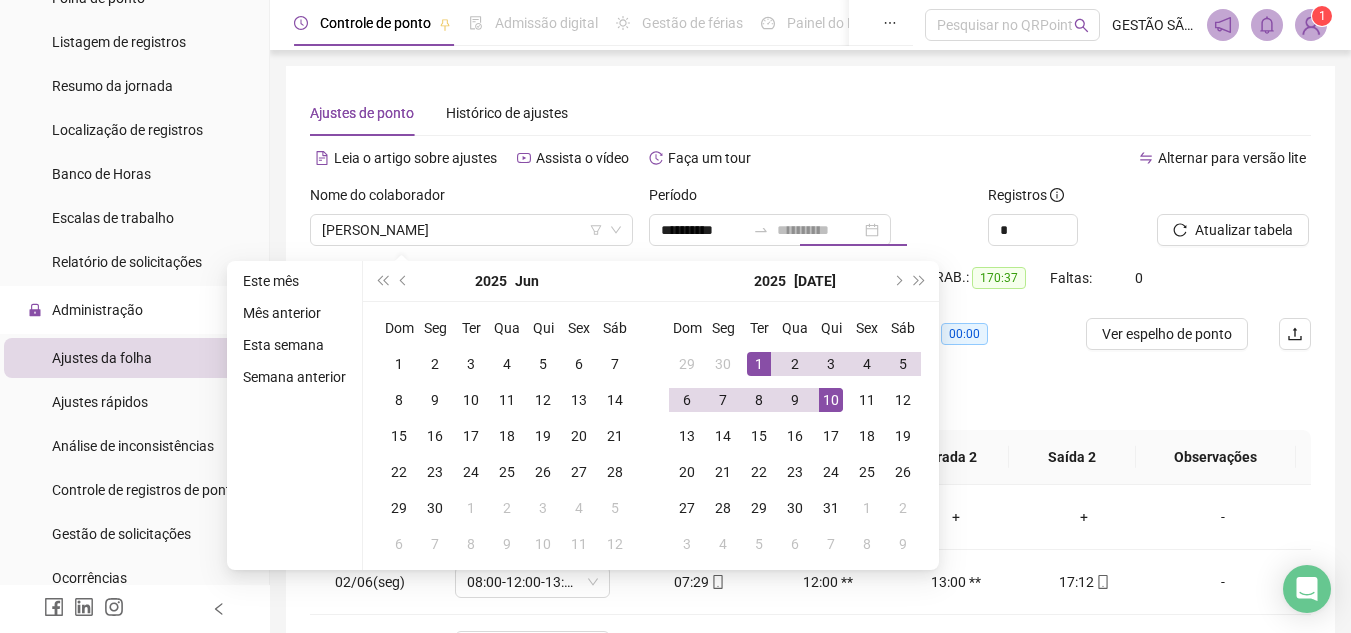 click on "10" at bounding box center [831, 400] 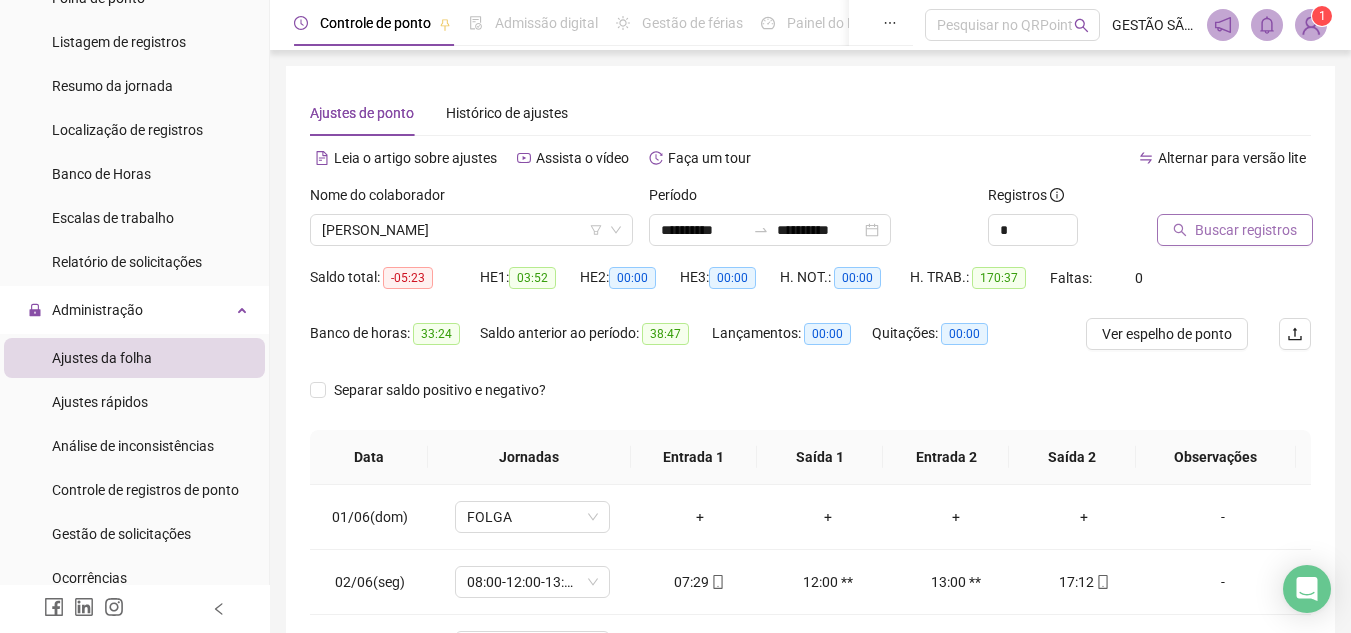 click on "Buscar registros" at bounding box center [1246, 230] 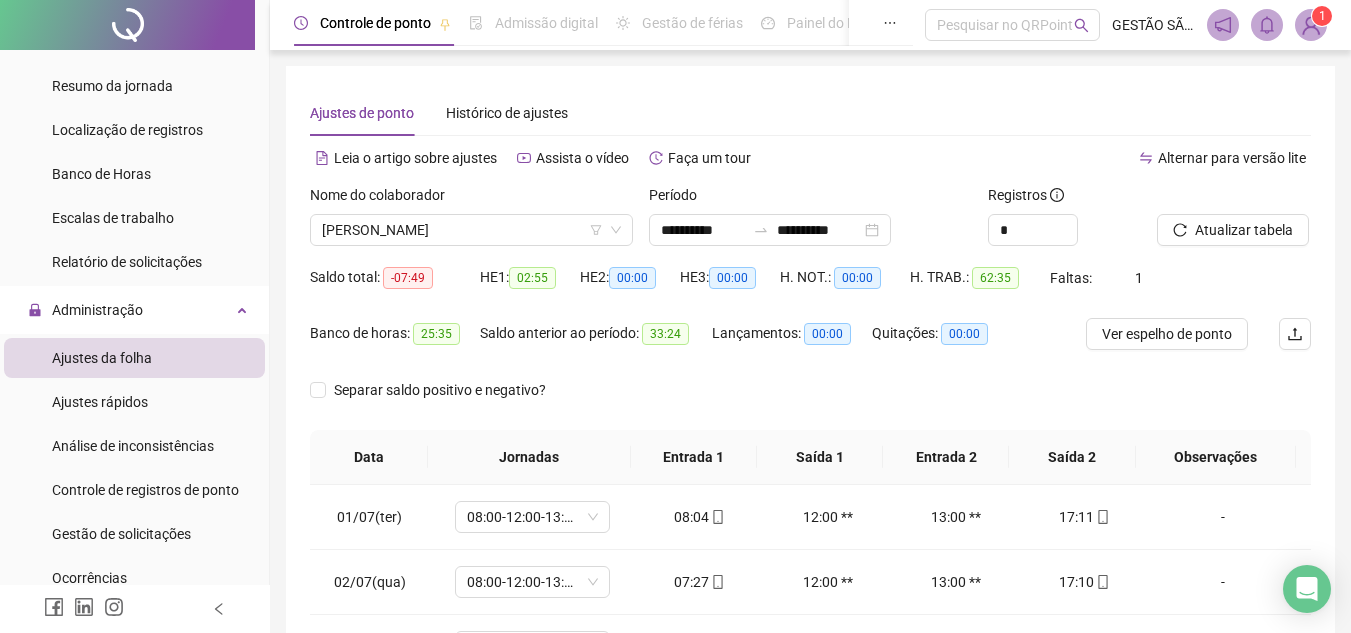 scroll, scrollTop: 100, scrollLeft: 0, axis: vertical 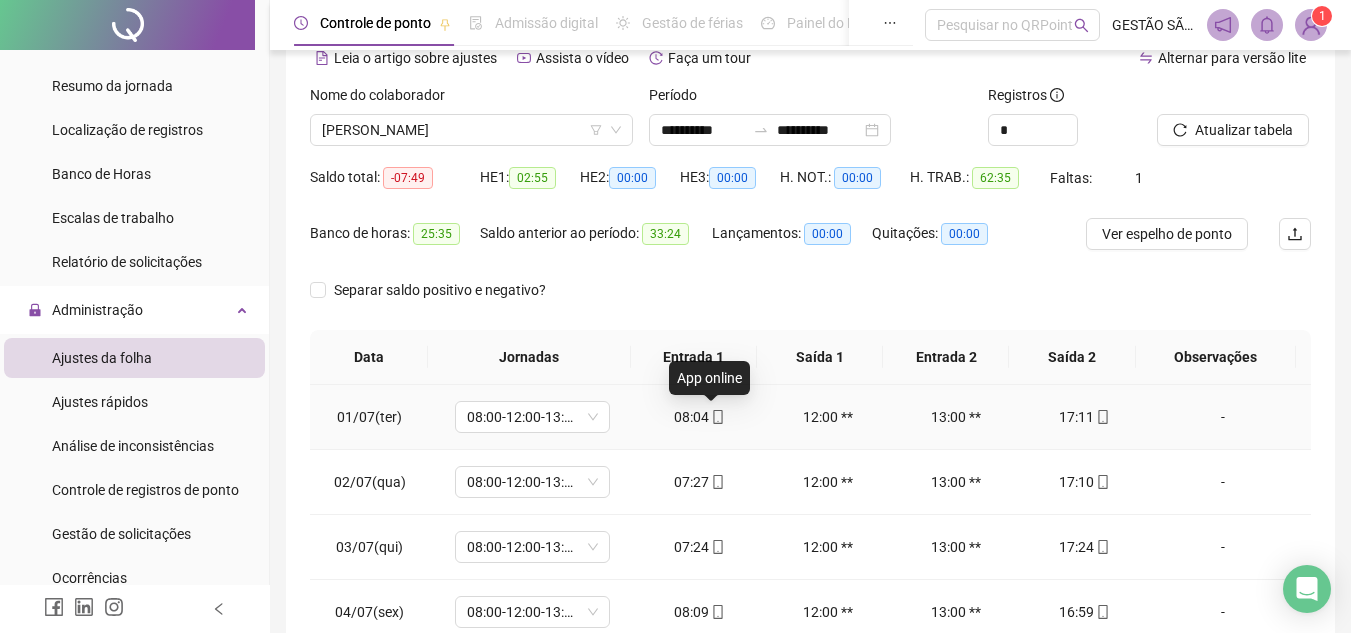 click 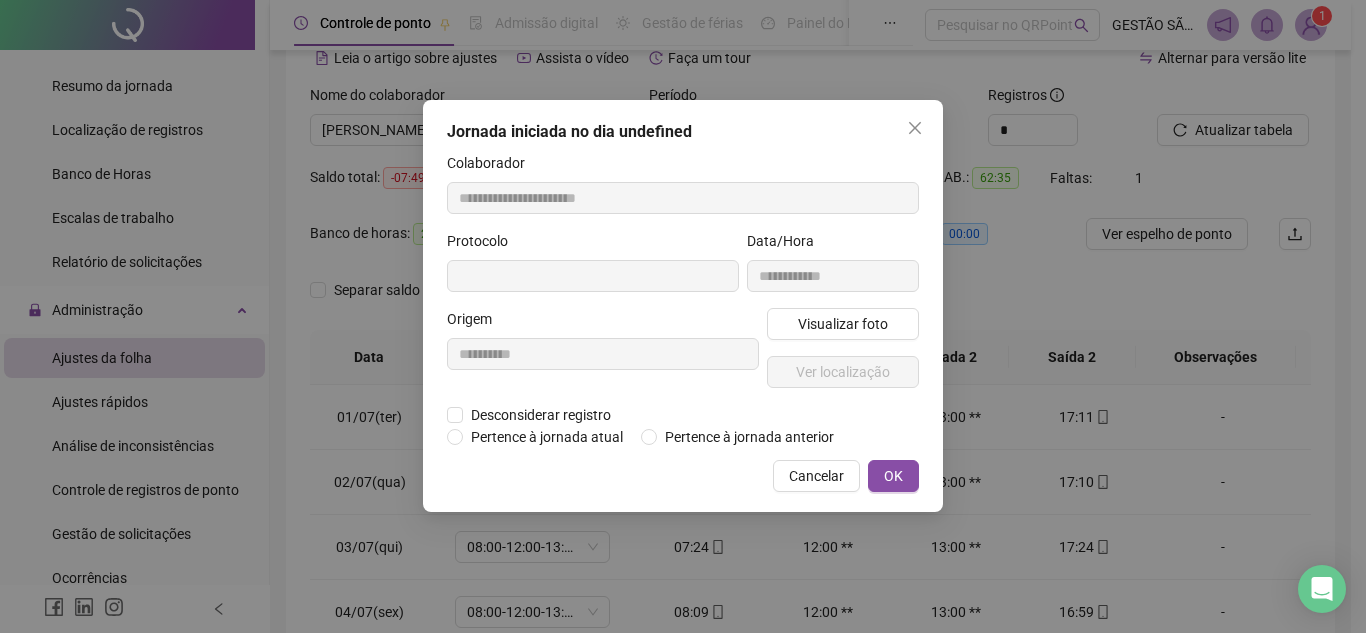 type on "**********" 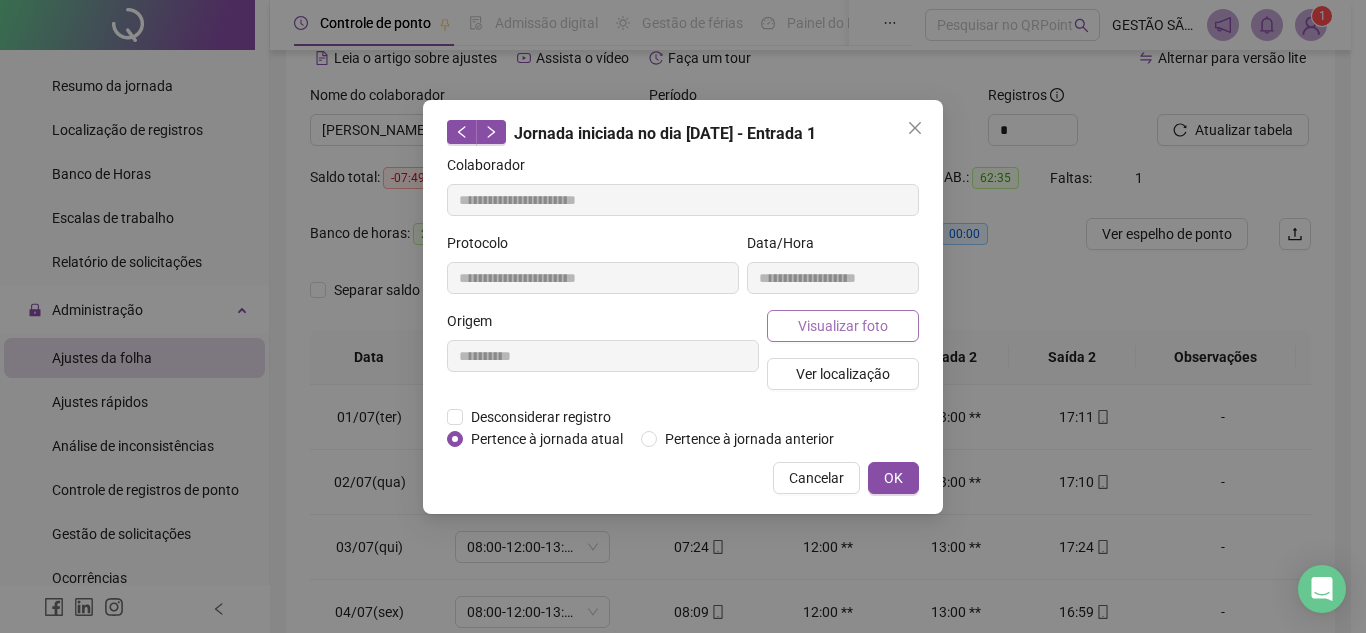 click on "Visualizar foto" at bounding box center (843, 326) 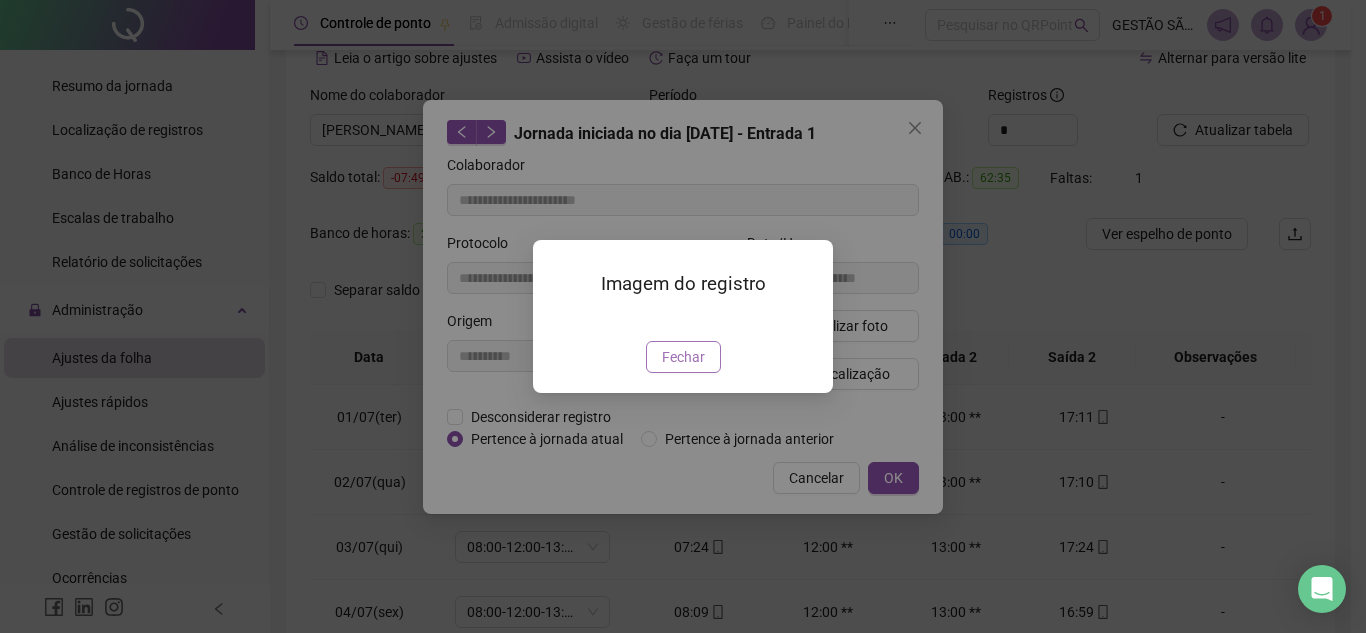 click on "Fechar" at bounding box center [683, 357] 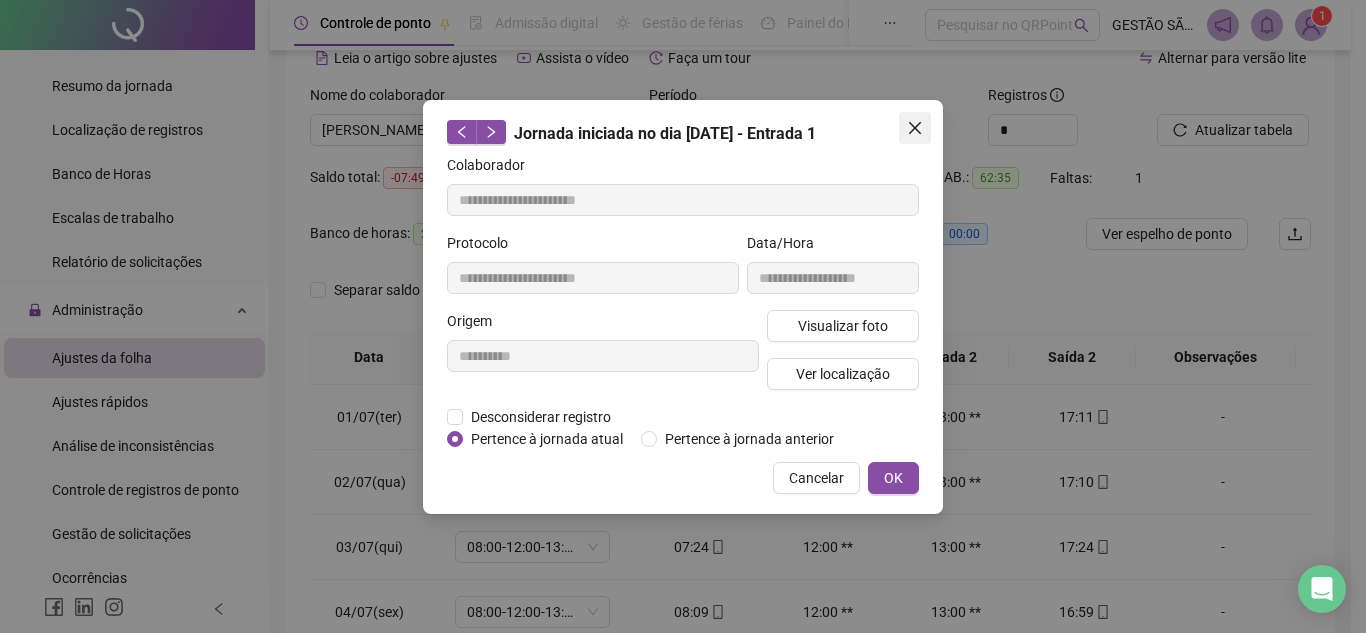 click 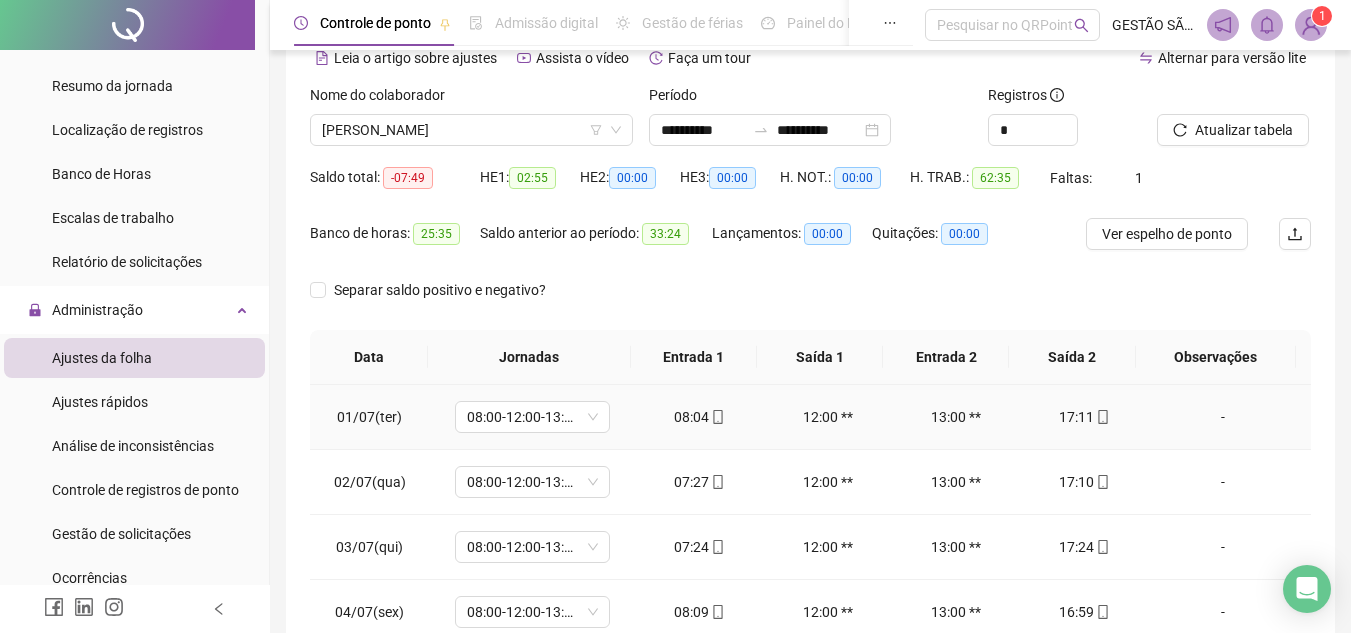 click 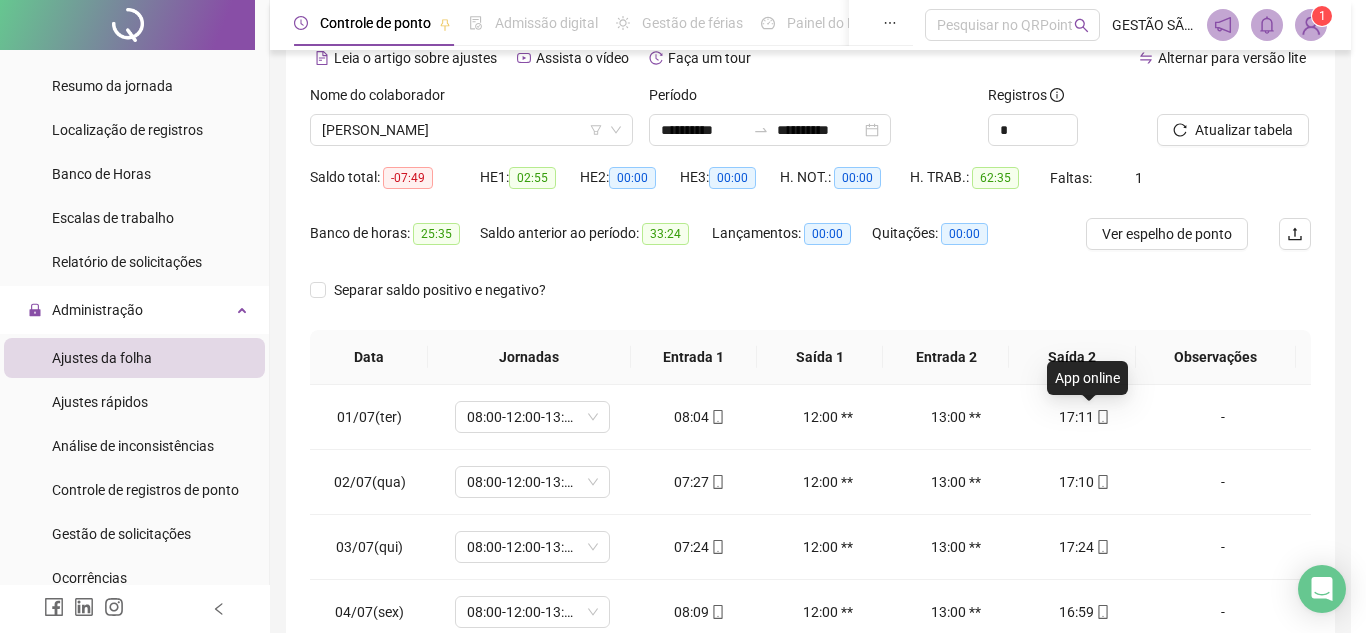 type on "**********" 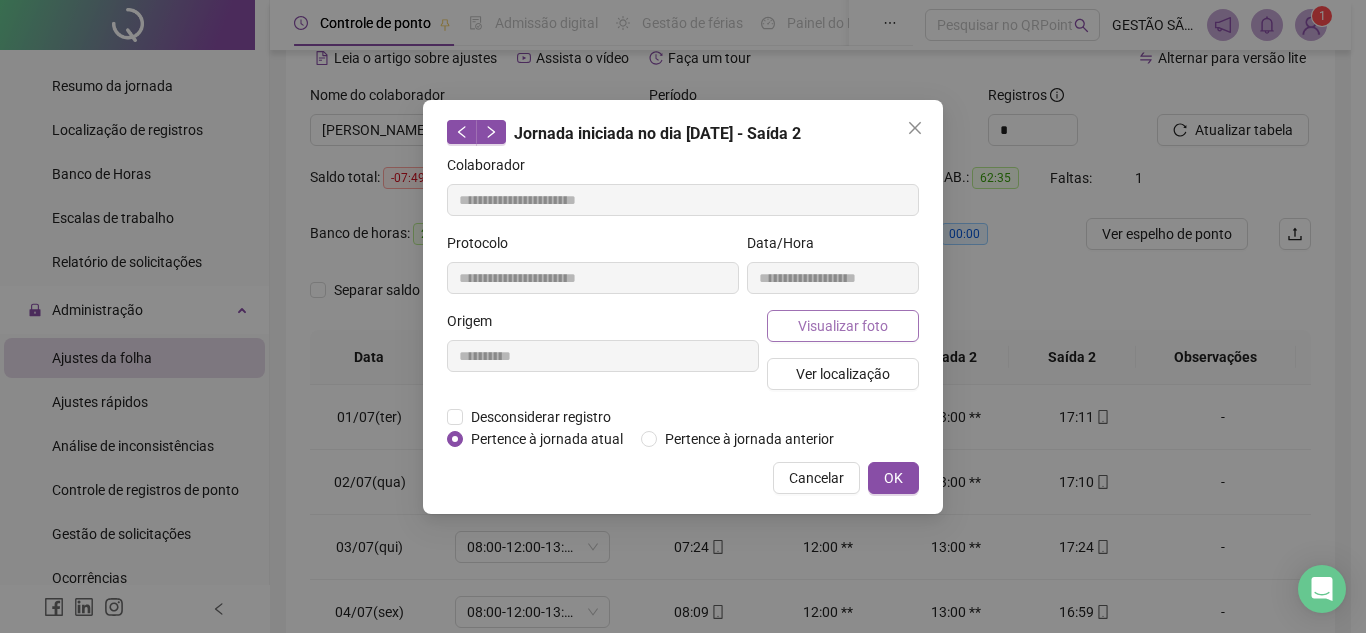 click on "Visualizar foto" at bounding box center (843, 326) 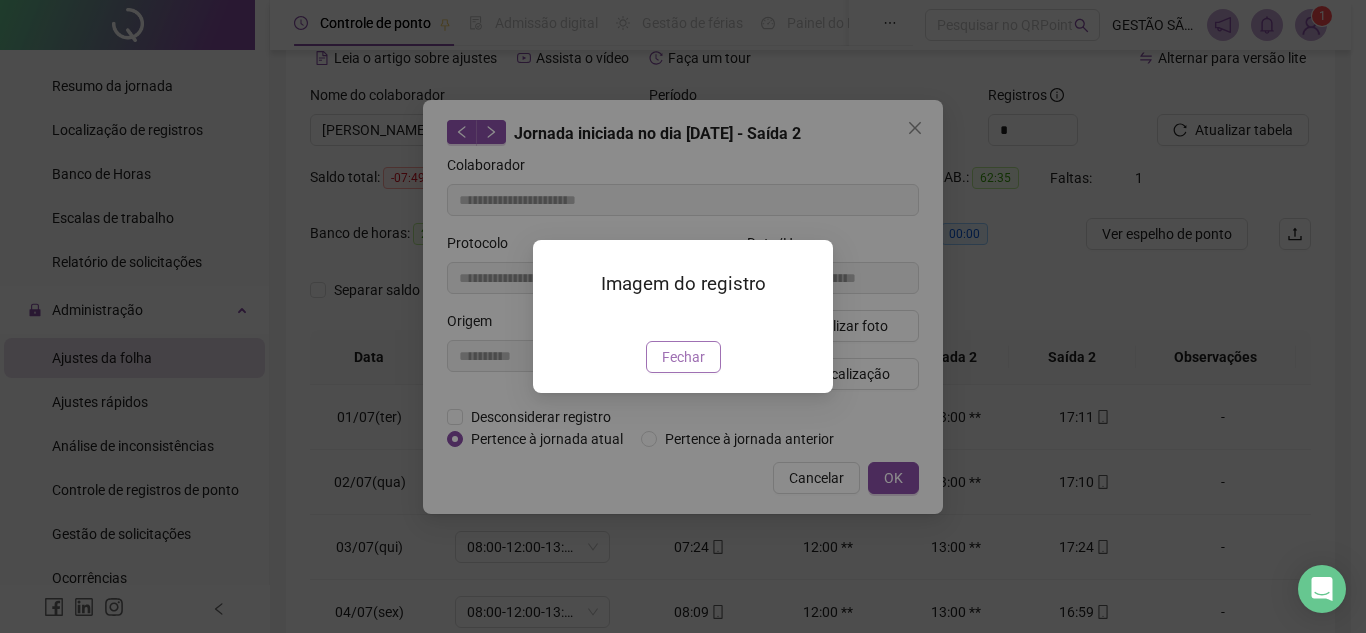 click on "Fechar" at bounding box center [683, 357] 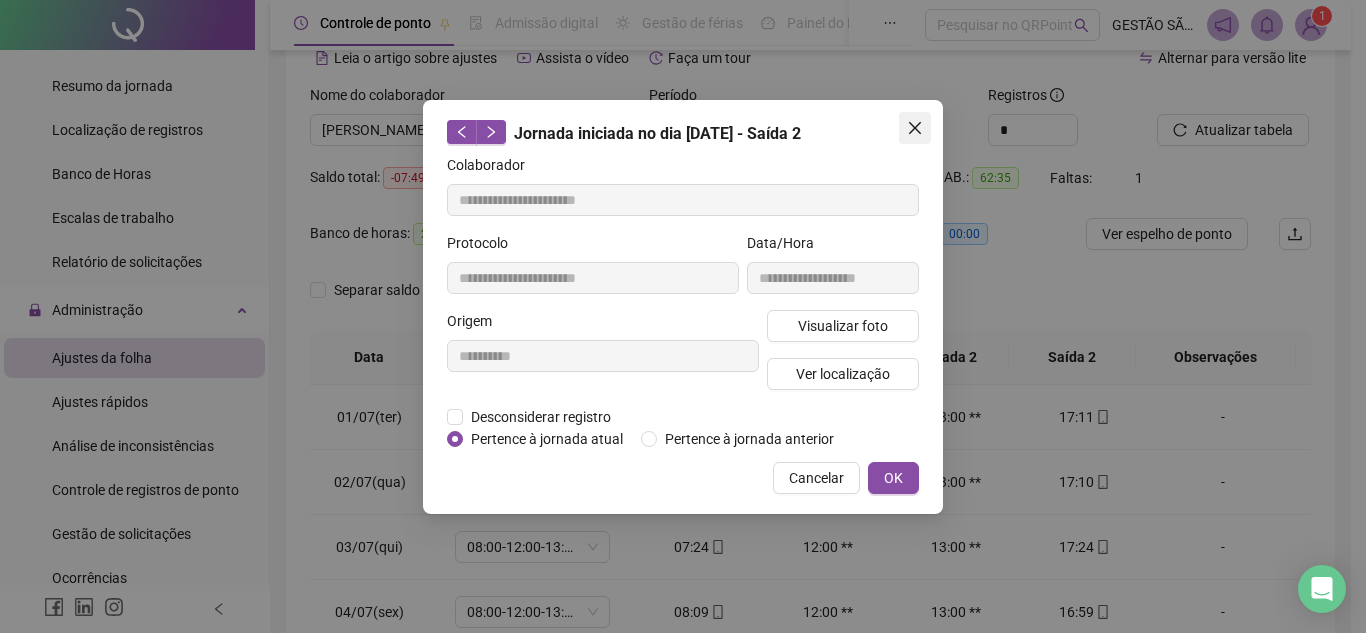 click 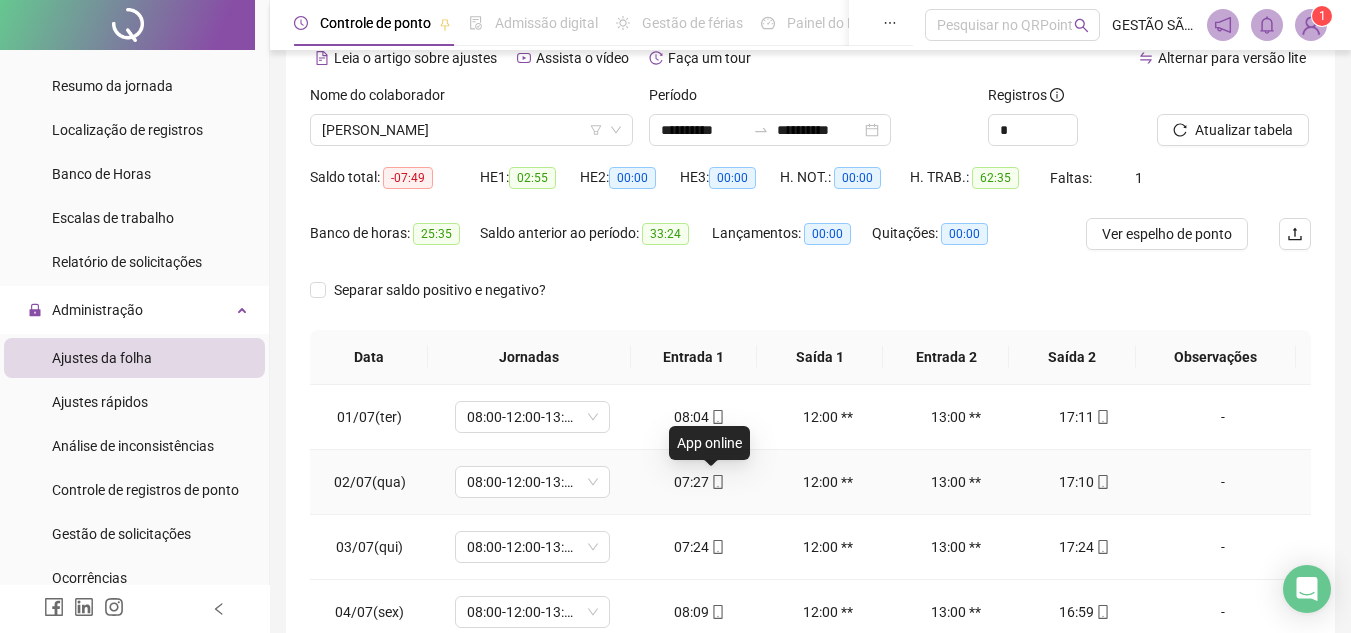 click 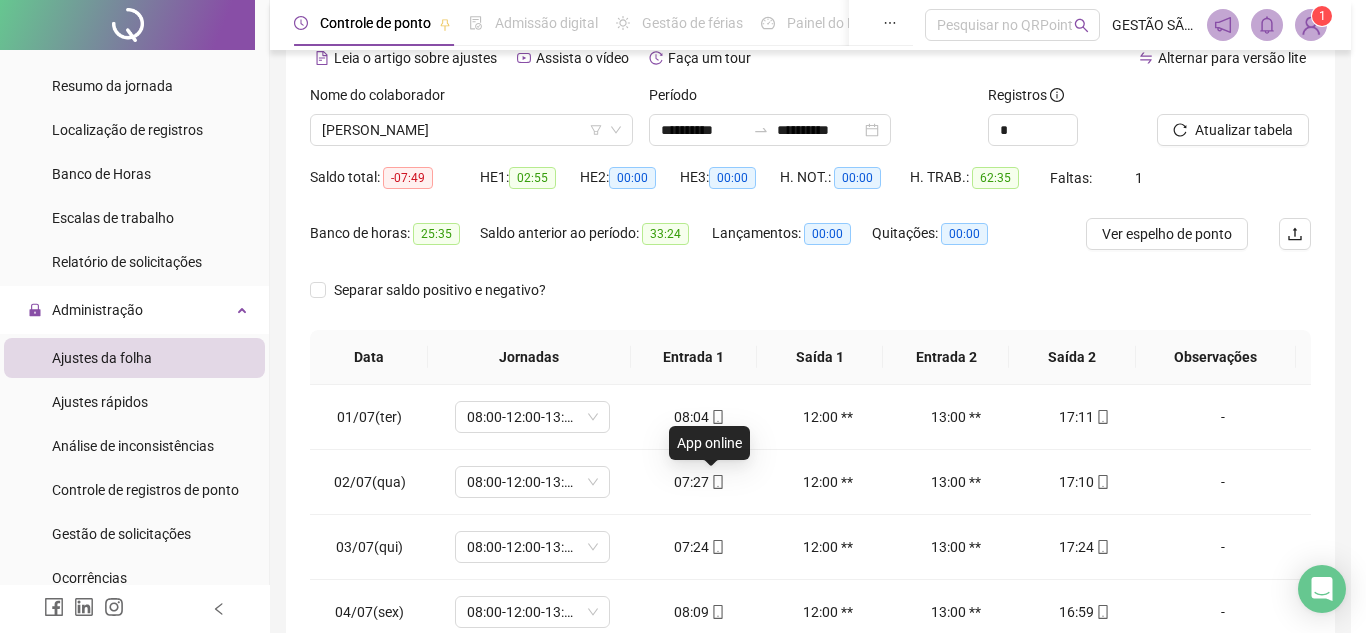 type on "**********" 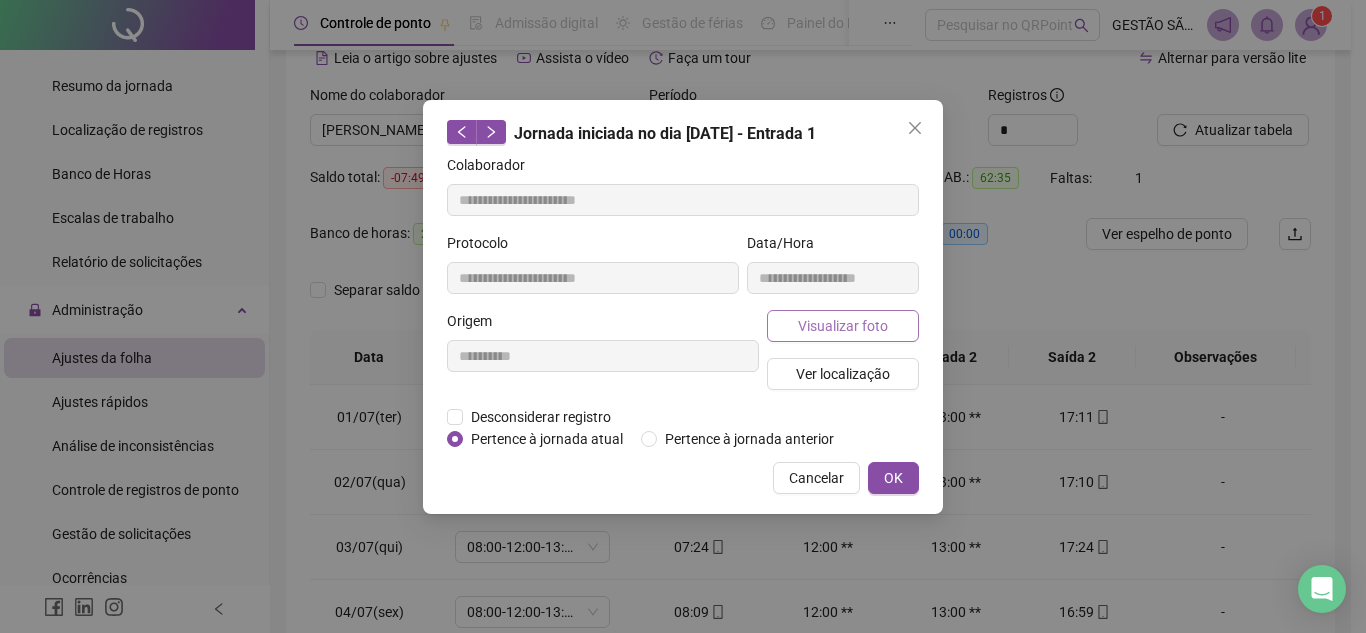 click on "Visualizar foto" at bounding box center (843, 326) 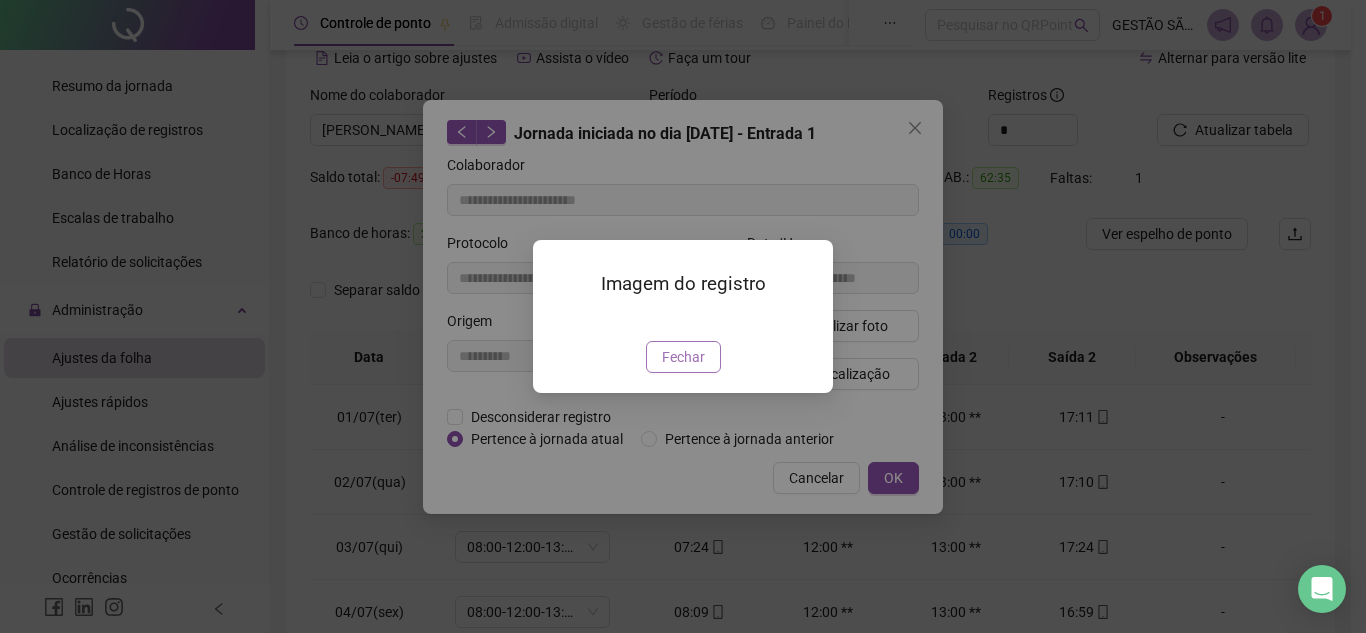 click on "Fechar" at bounding box center [683, 357] 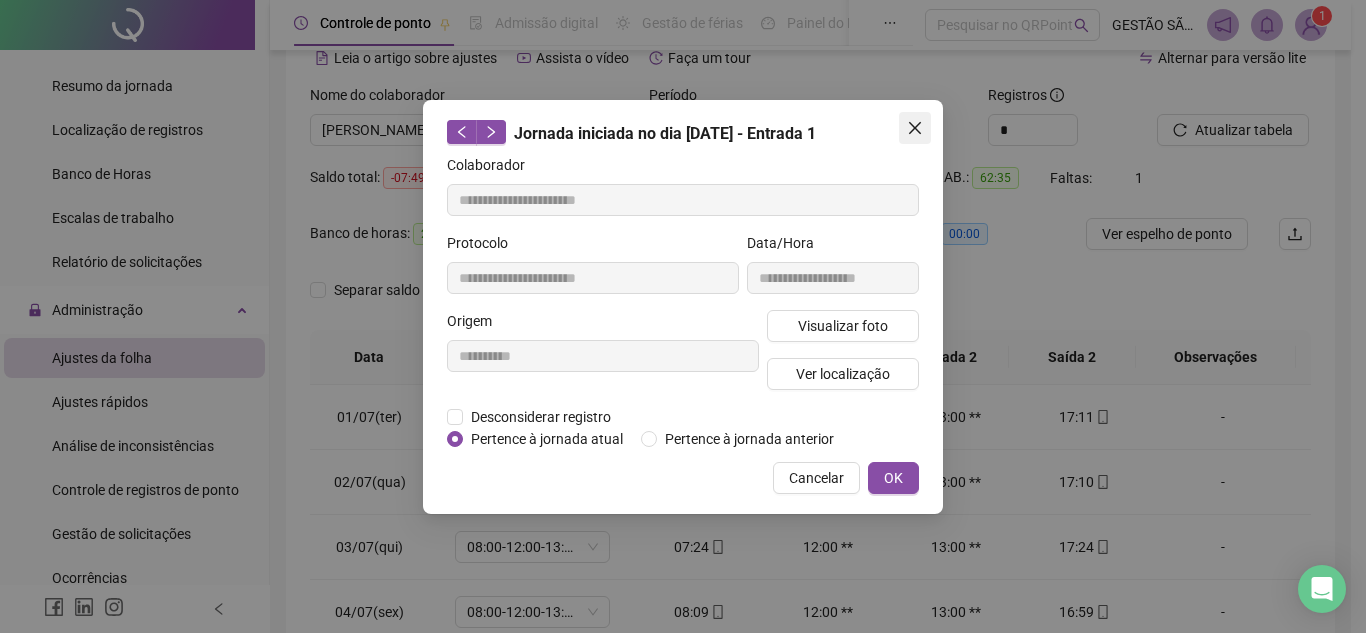 click 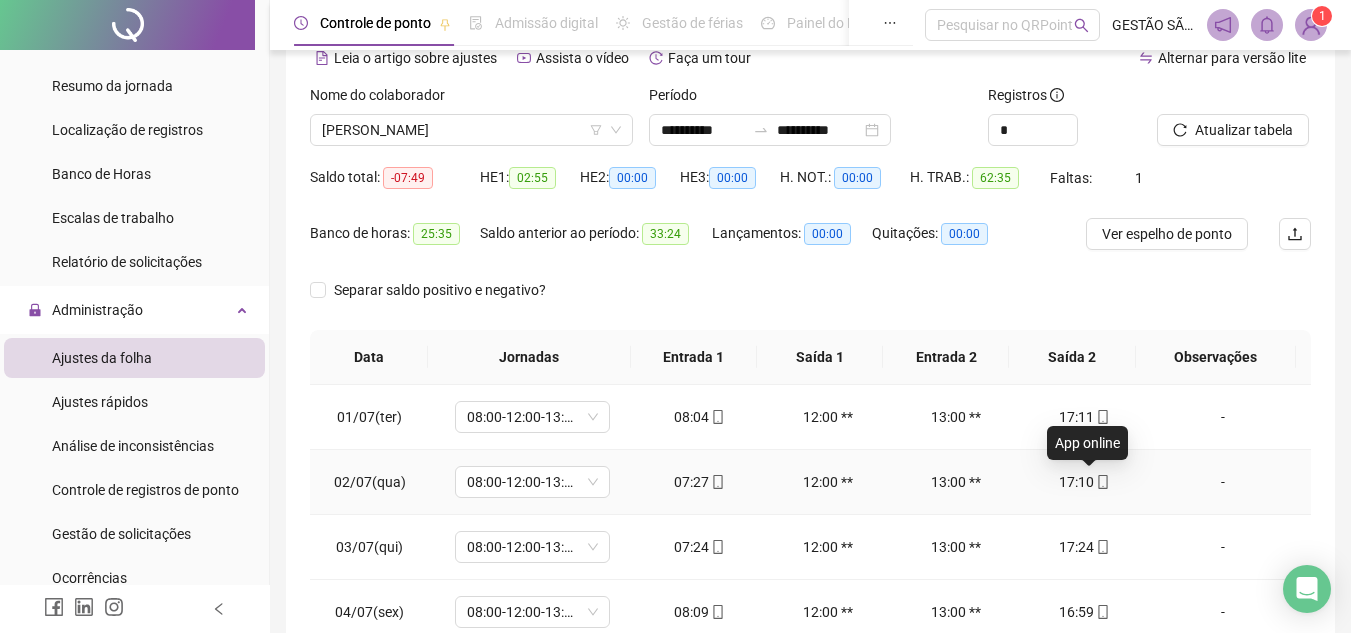 click 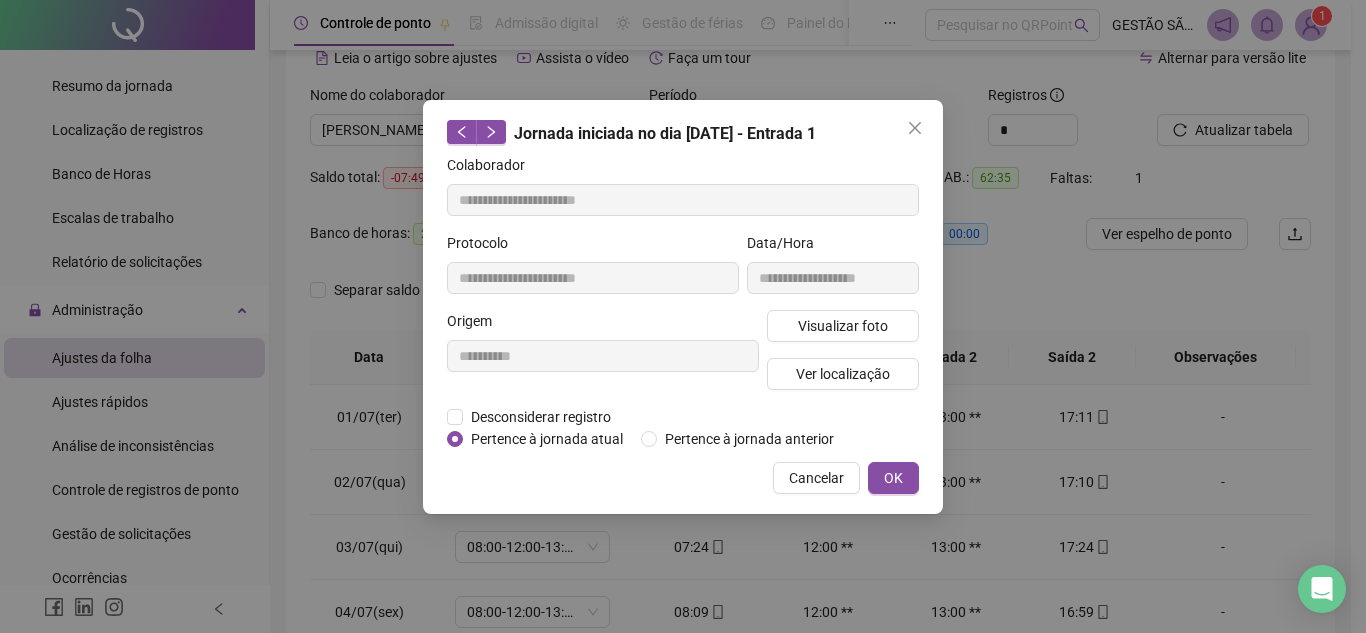 type on "**********" 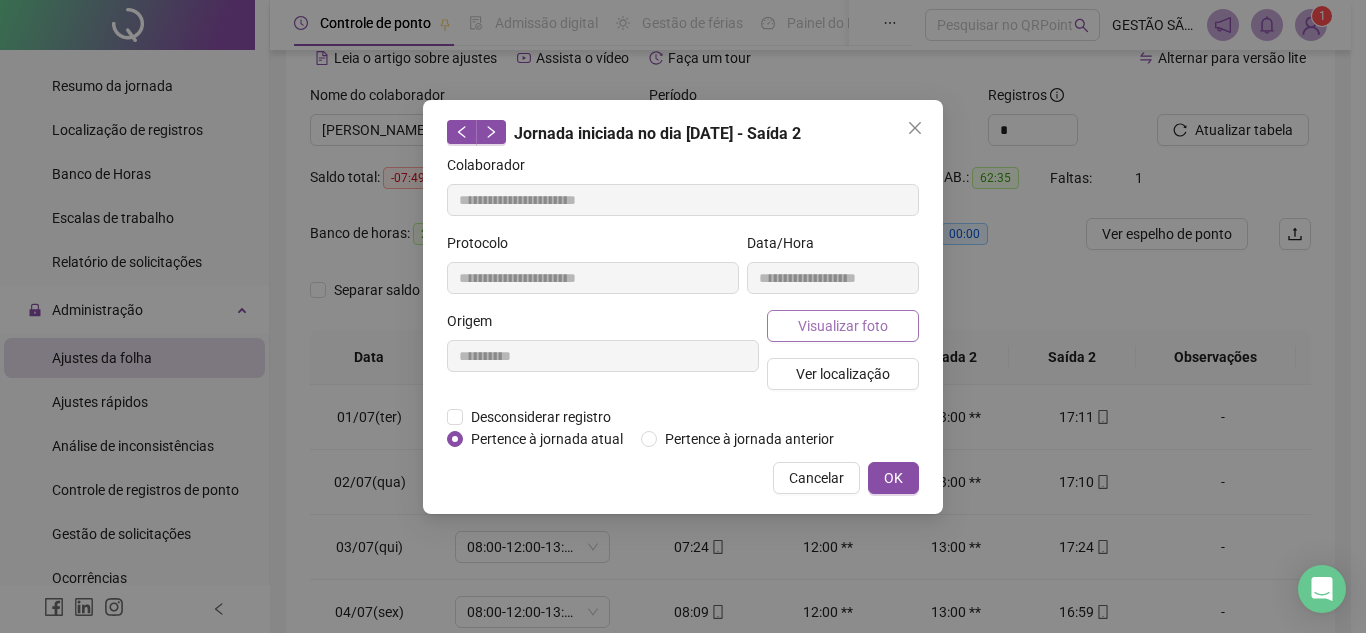 click on "Visualizar foto" at bounding box center [843, 326] 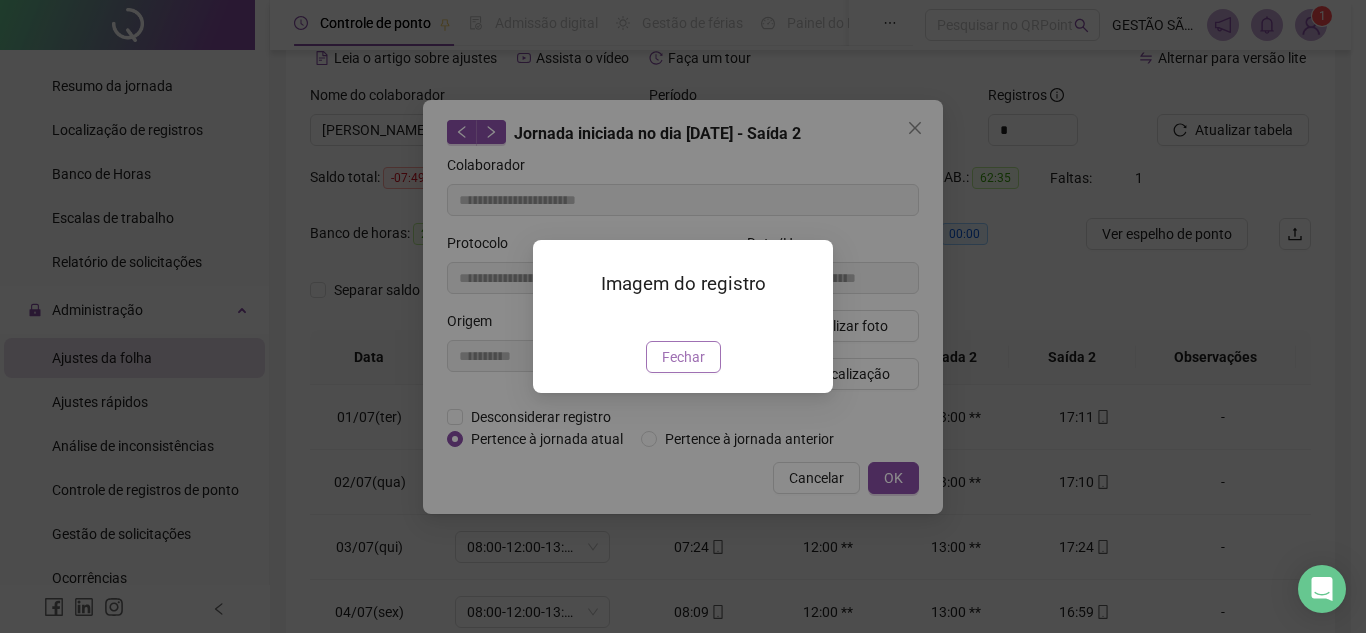 click on "Fechar" at bounding box center (683, 357) 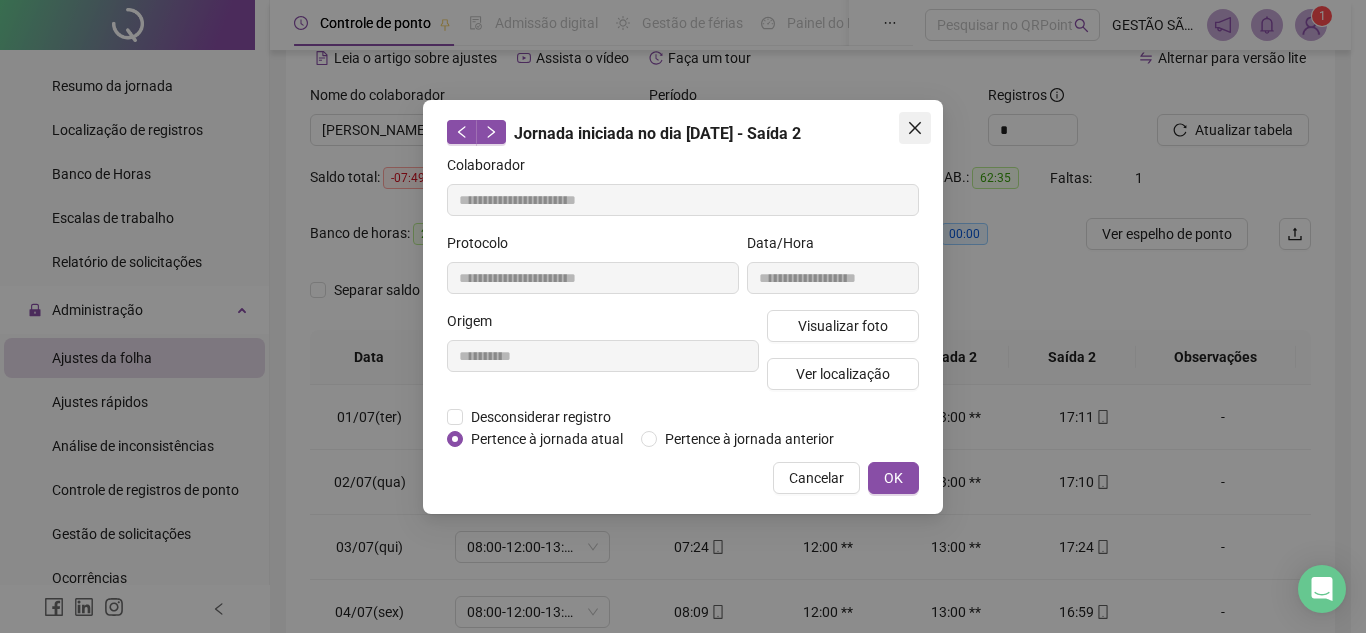 click at bounding box center (915, 128) 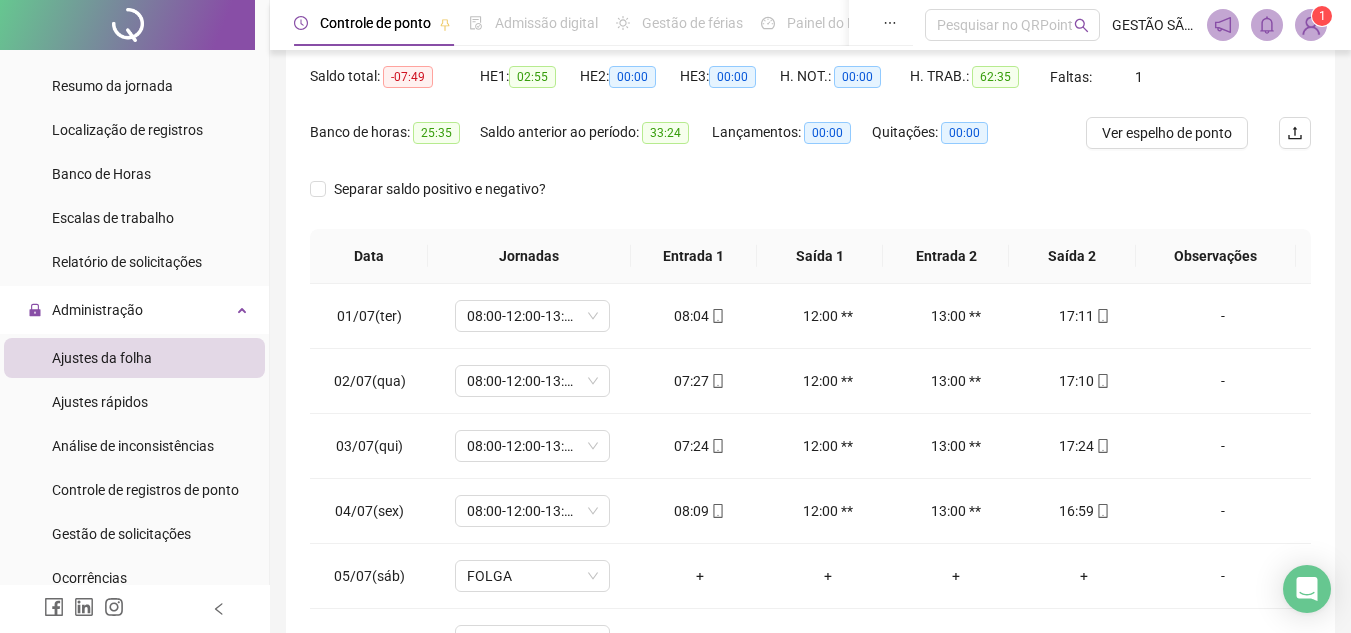 scroll, scrollTop: 300, scrollLeft: 0, axis: vertical 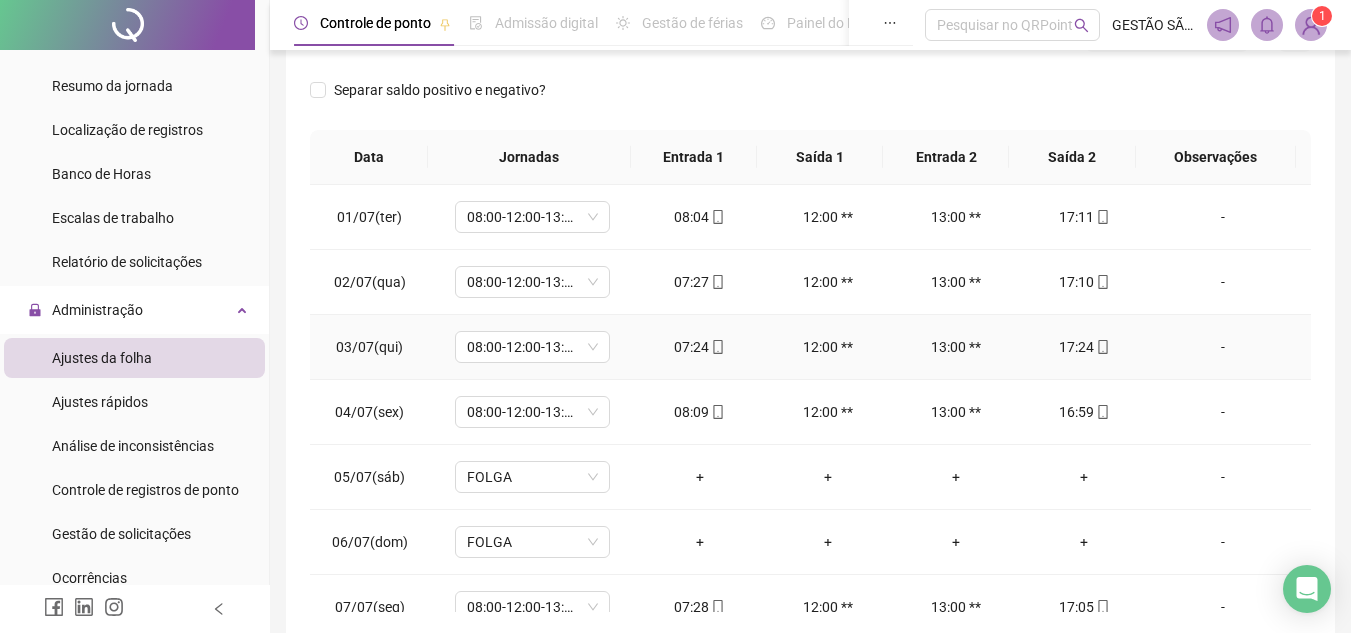 click on "07:24" at bounding box center (700, 347) 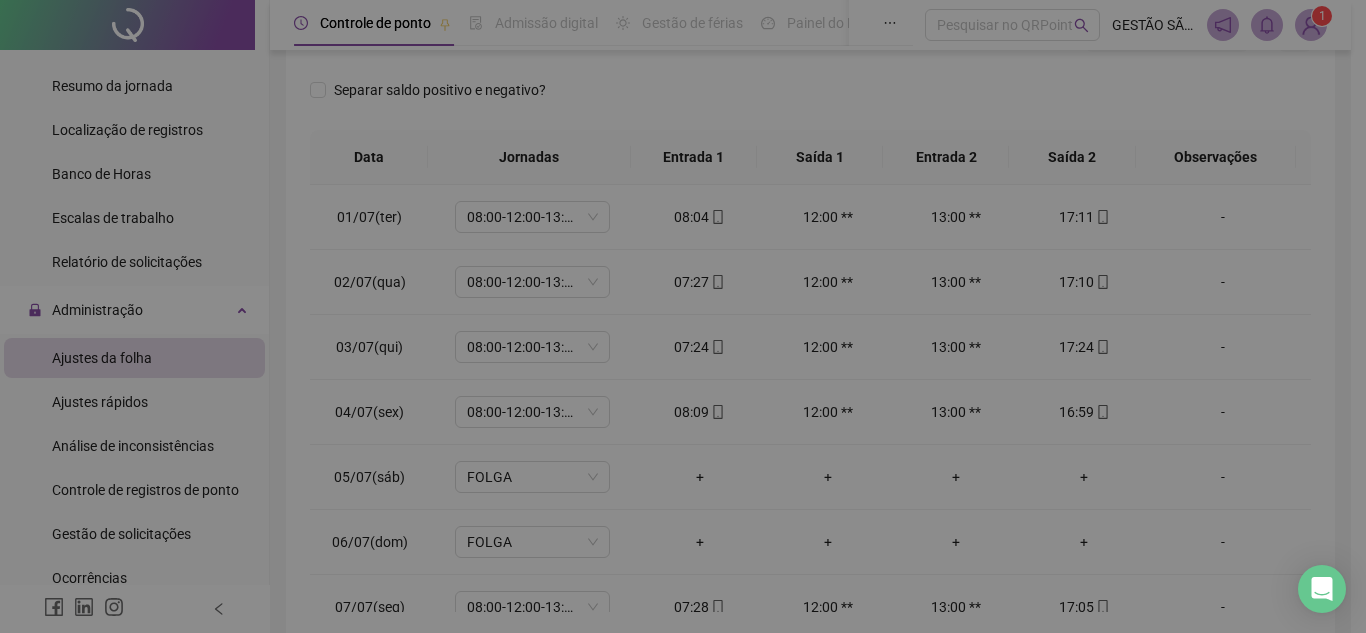 type on "**********" 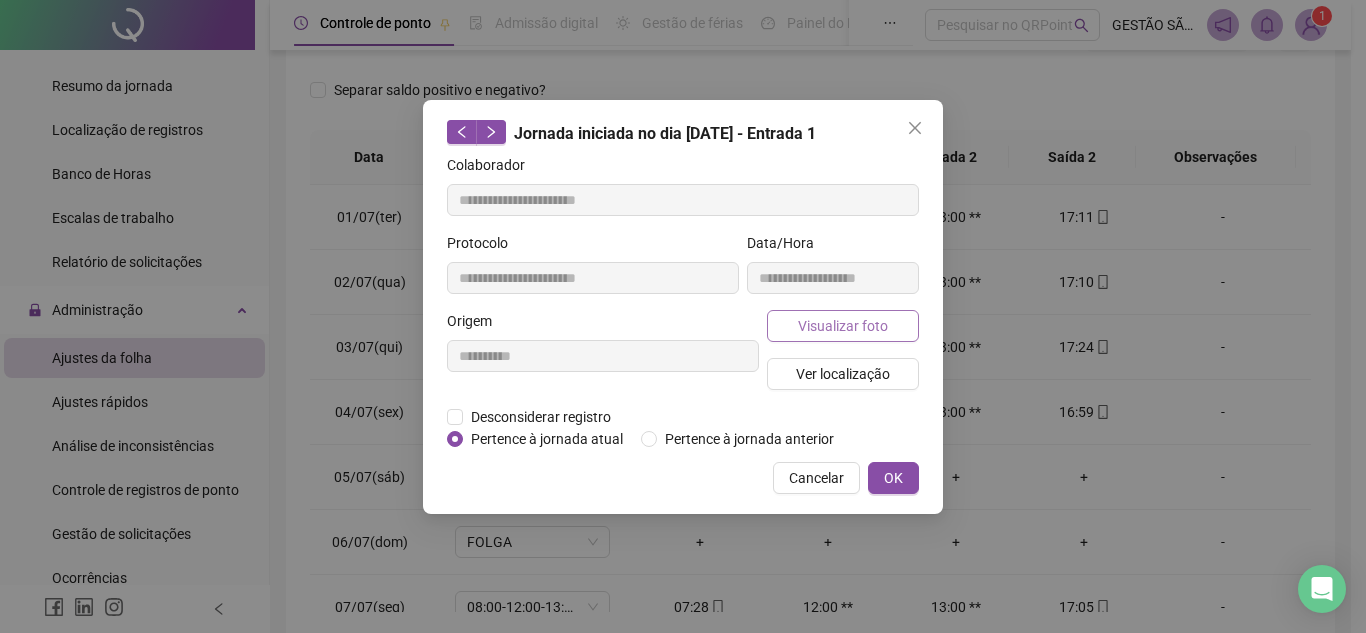 click on "Visualizar foto" at bounding box center [843, 326] 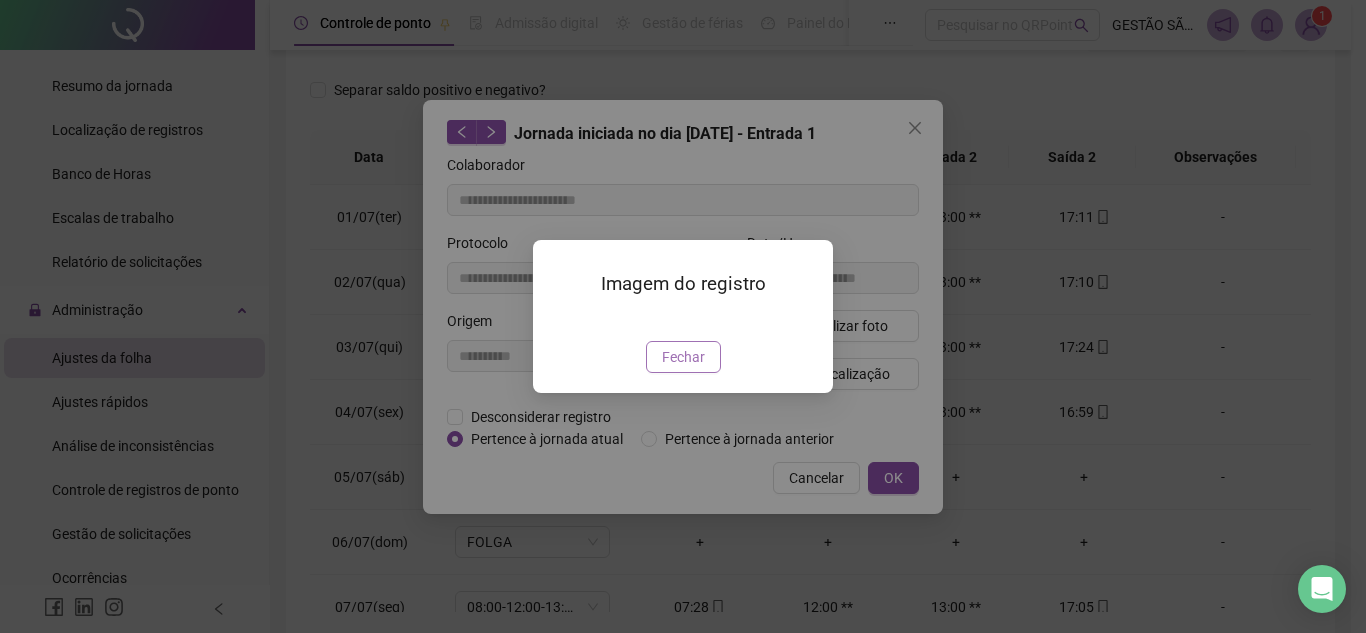 click on "Fechar" at bounding box center (683, 357) 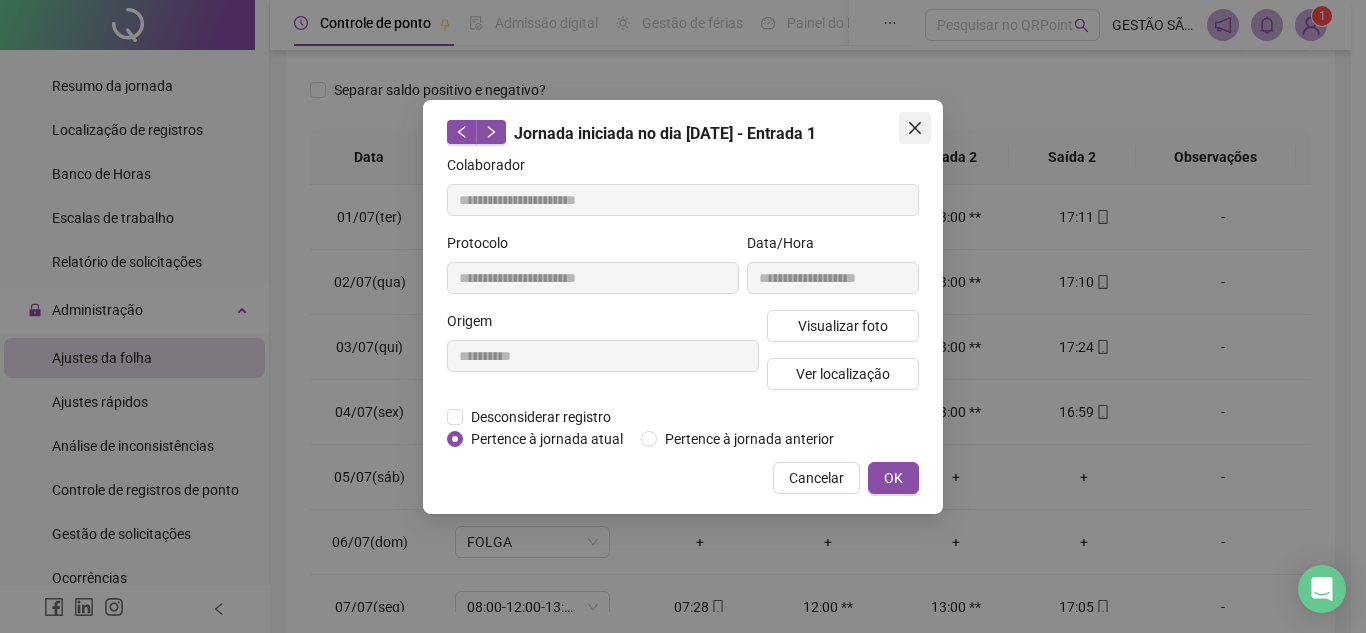 click at bounding box center (915, 128) 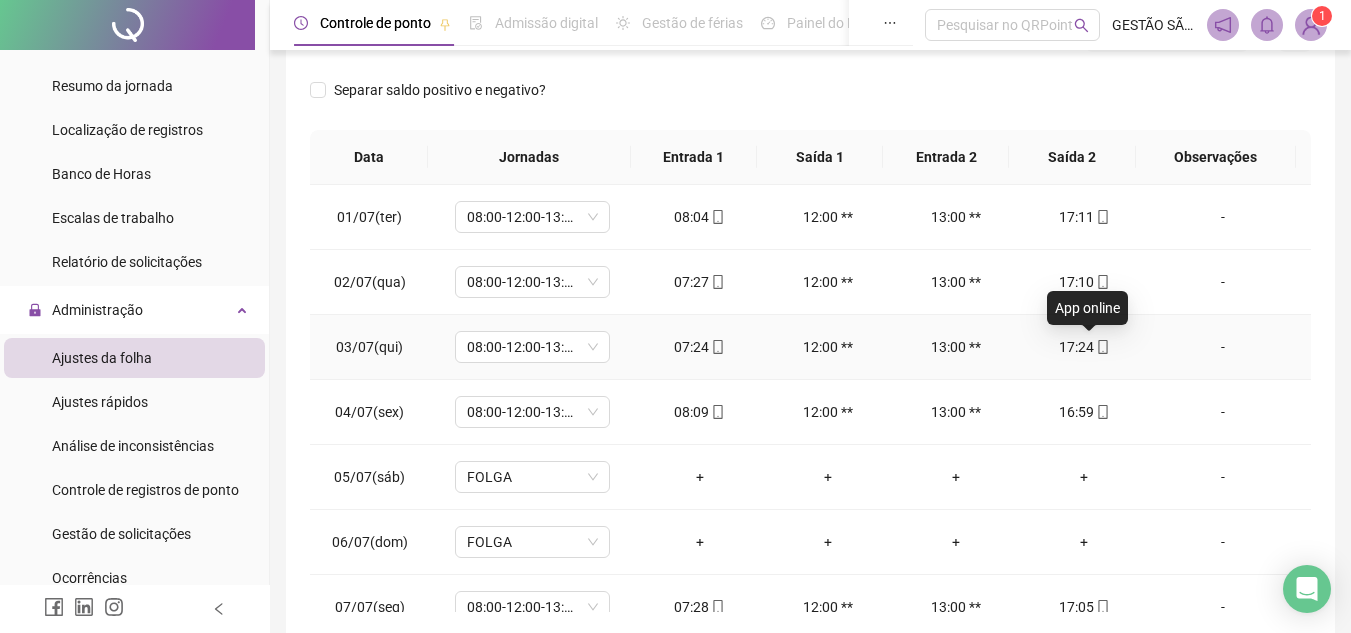 click 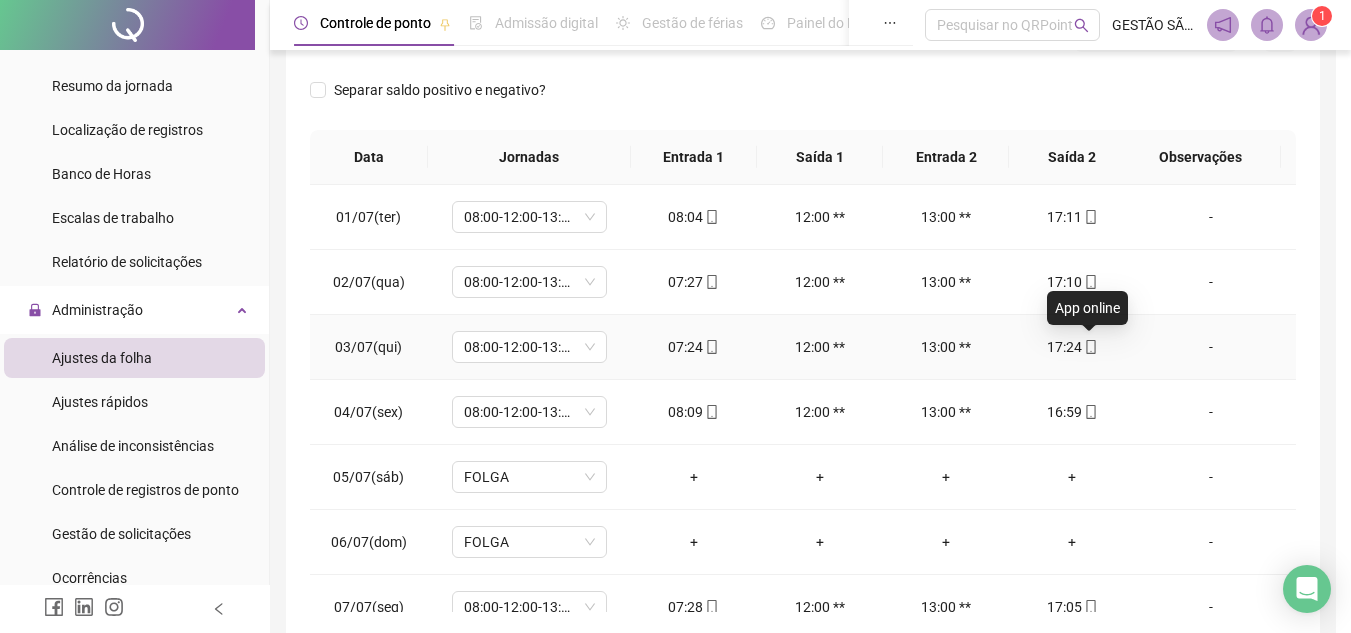 type on "**********" 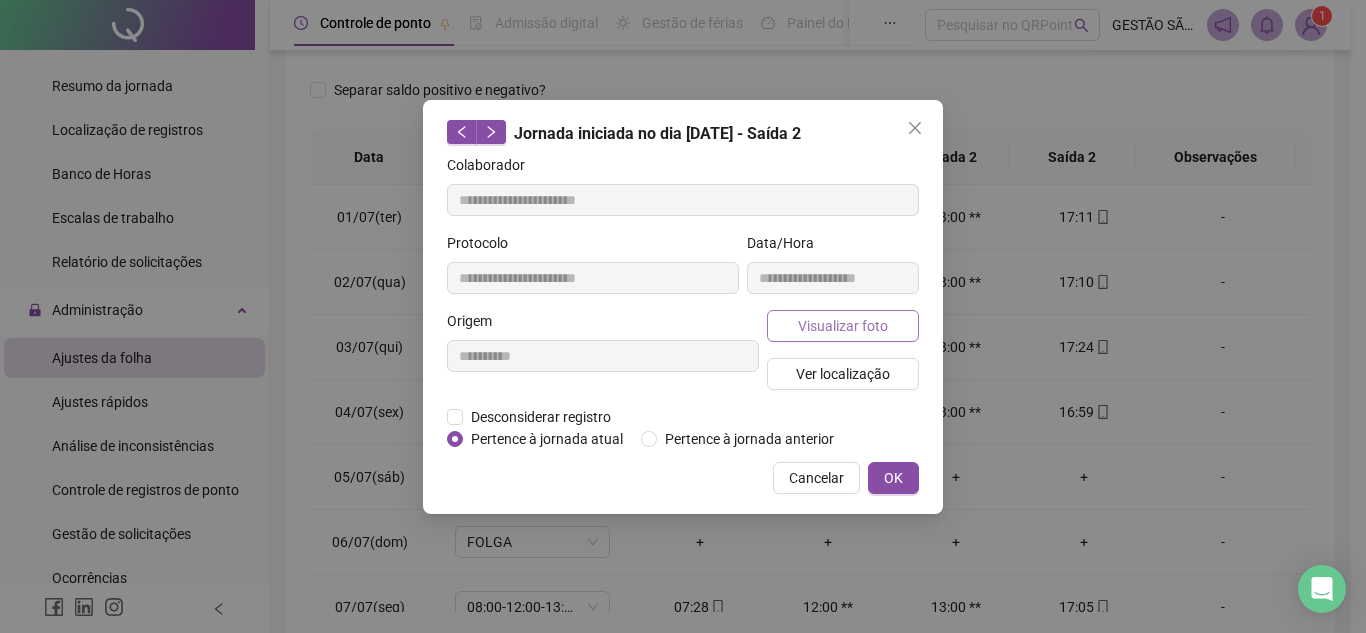 click on "Visualizar foto" at bounding box center (843, 326) 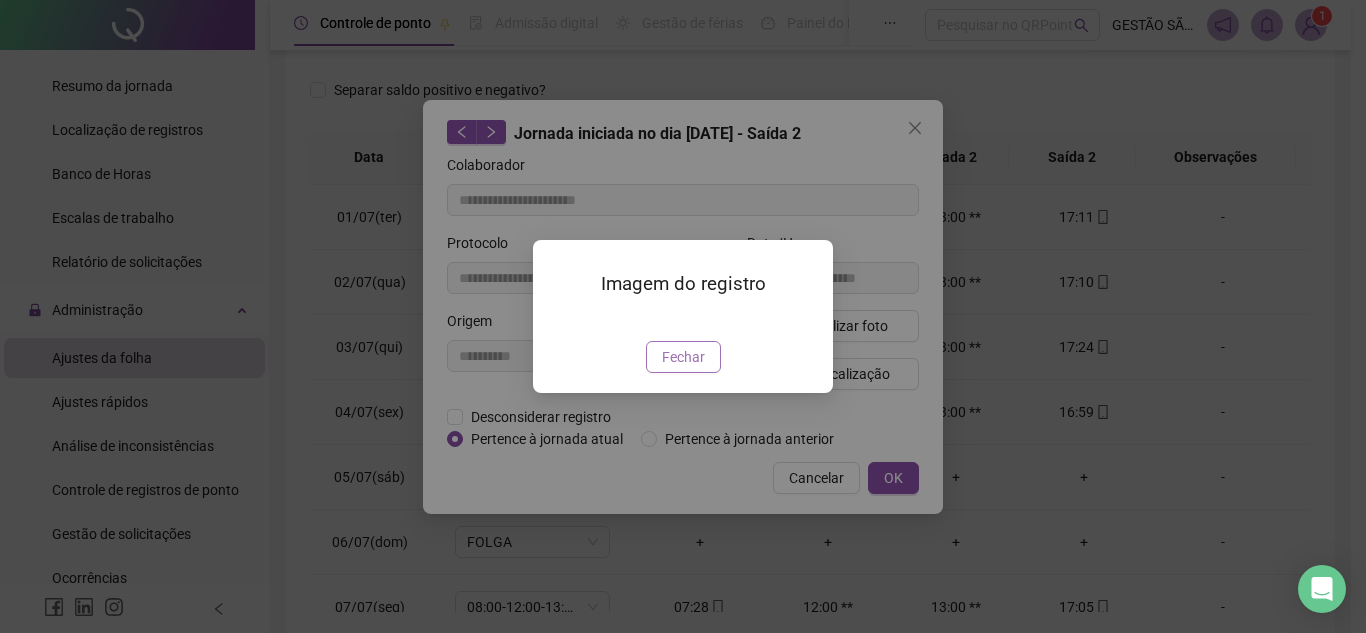click on "Fechar" at bounding box center (683, 357) 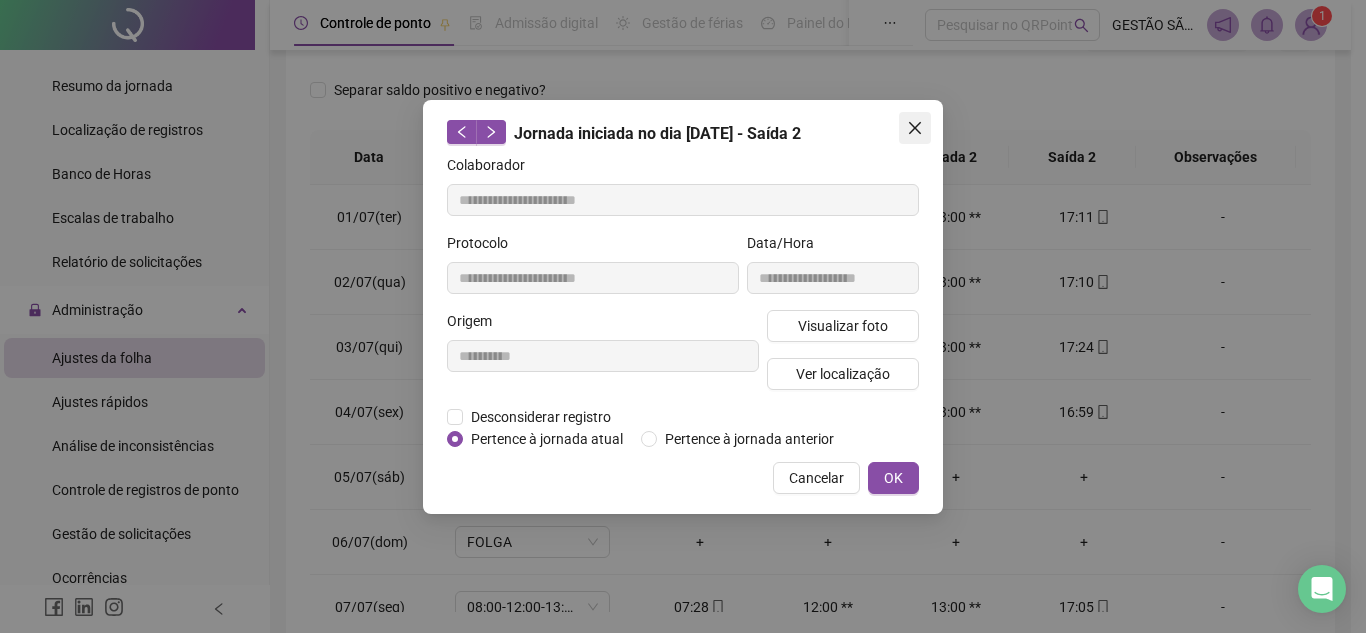 click at bounding box center [915, 128] 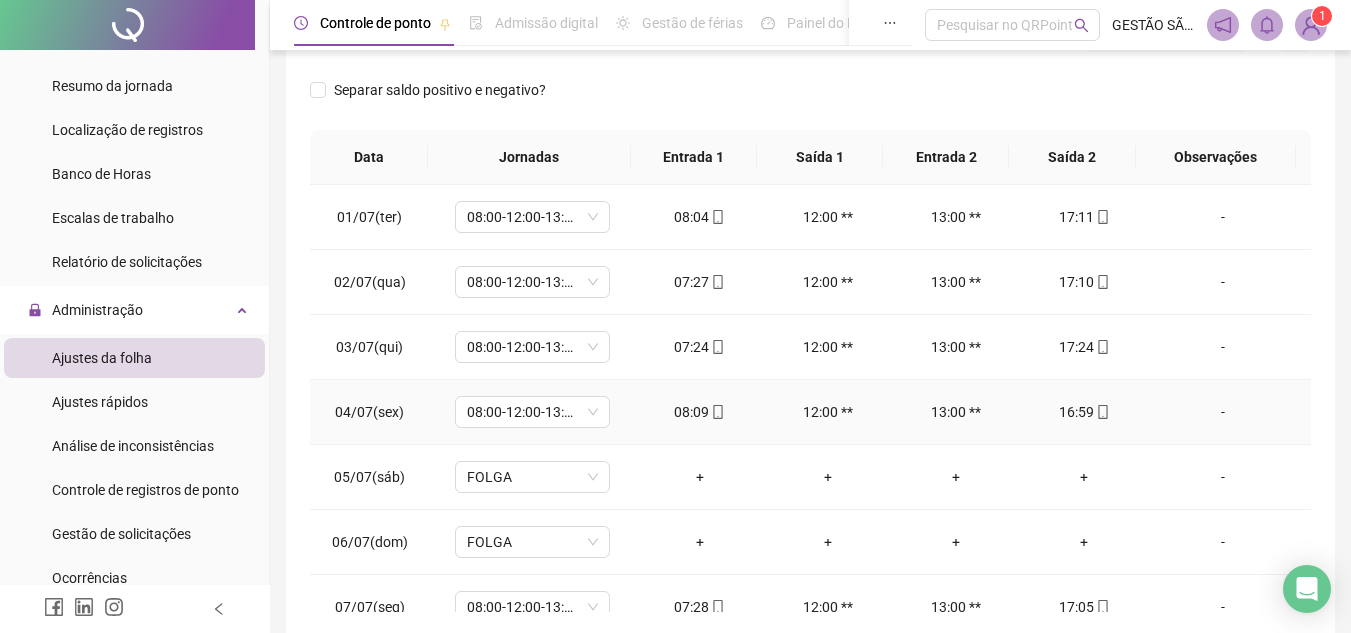 click 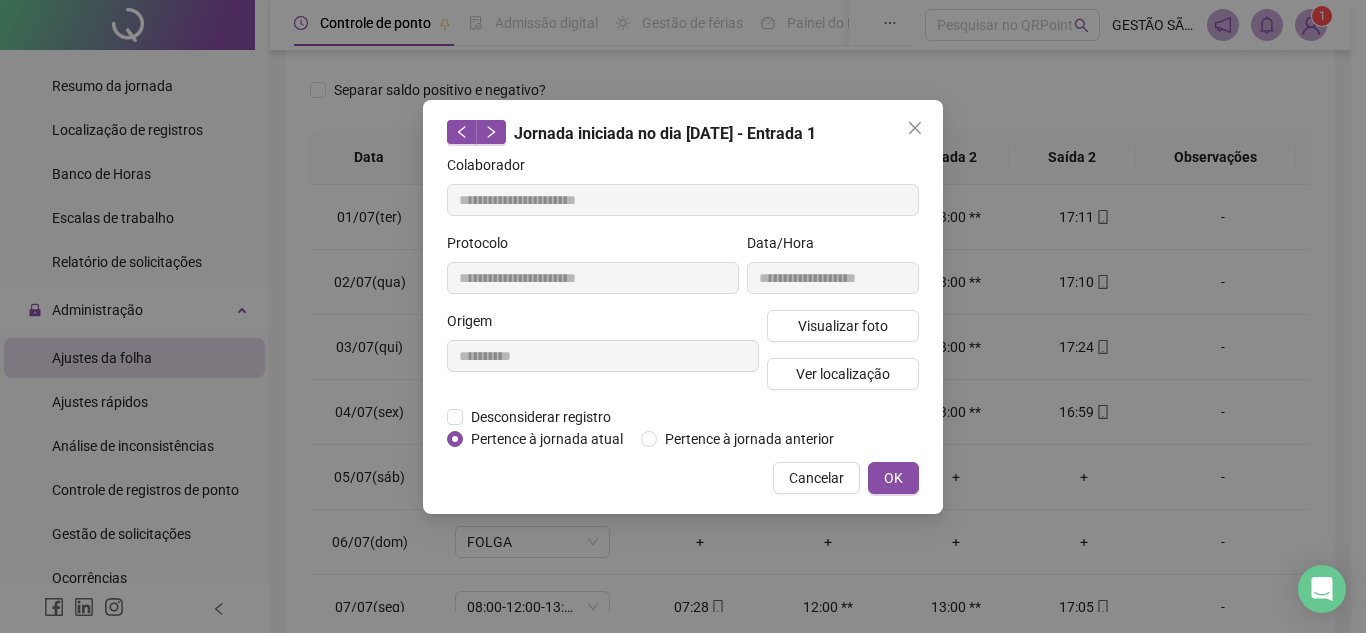 type on "**********" 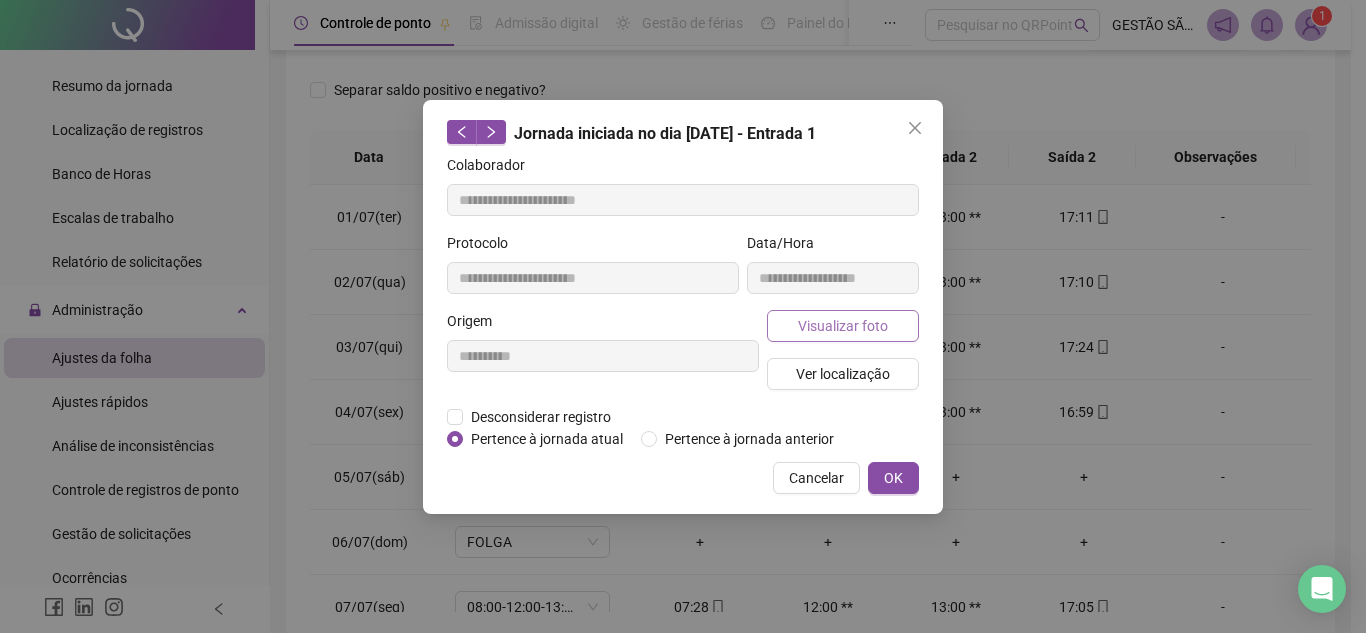 click on "Visualizar foto" at bounding box center [843, 326] 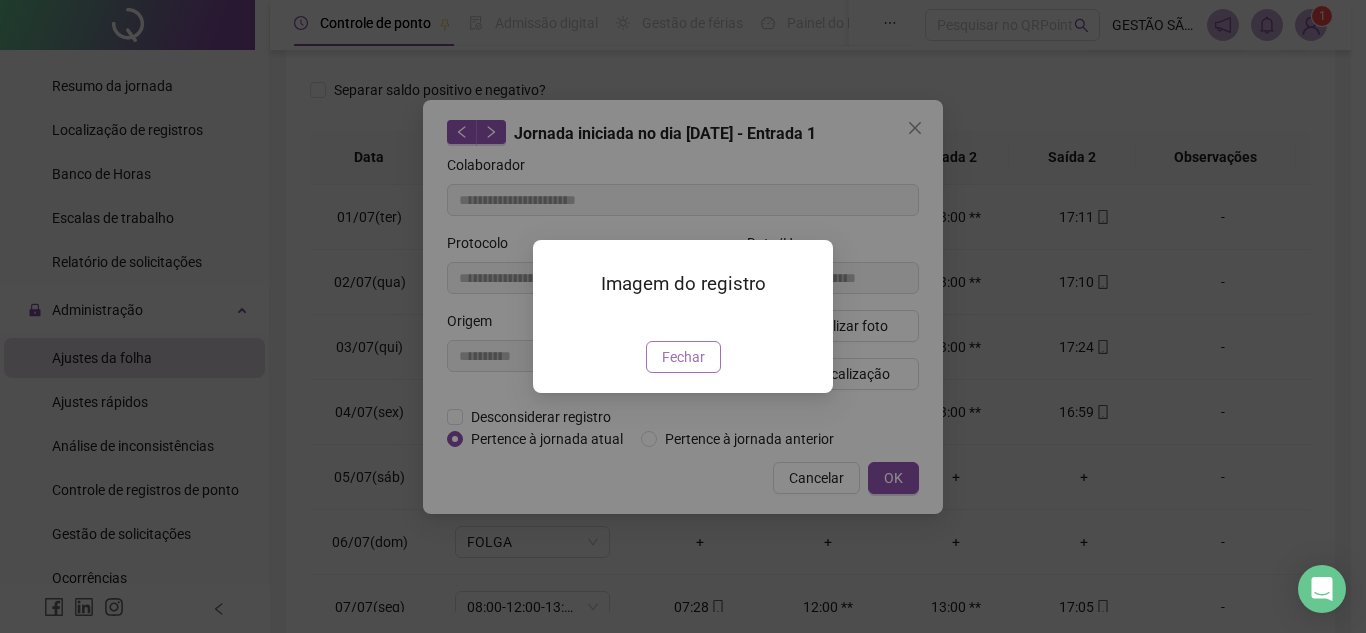 click on "Fechar" at bounding box center (683, 357) 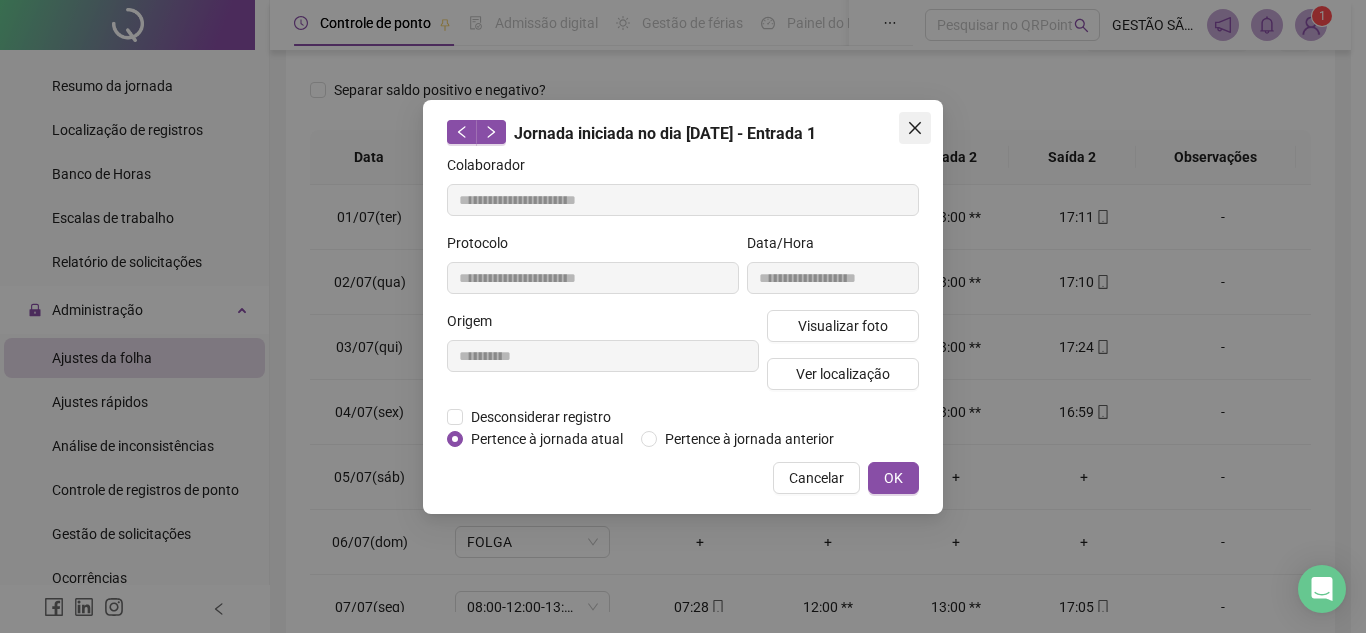 click at bounding box center [915, 128] 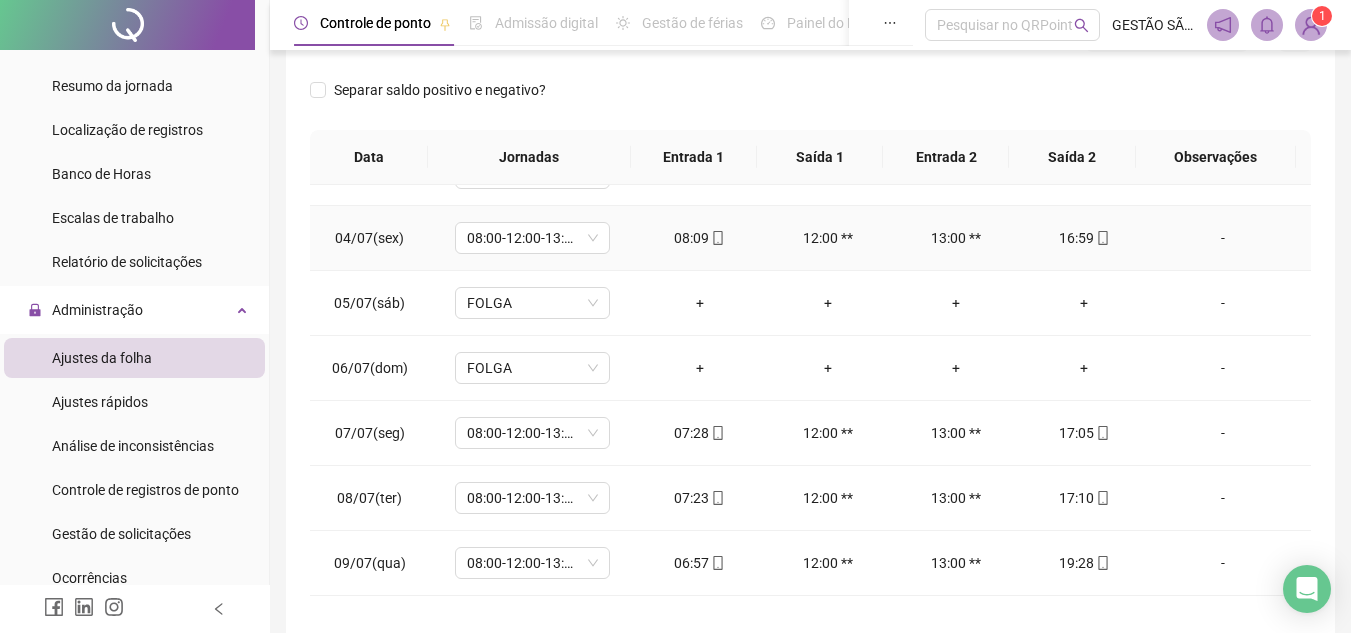 scroll, scrollTop: 200, scrollLeft: 0, axis: vertical 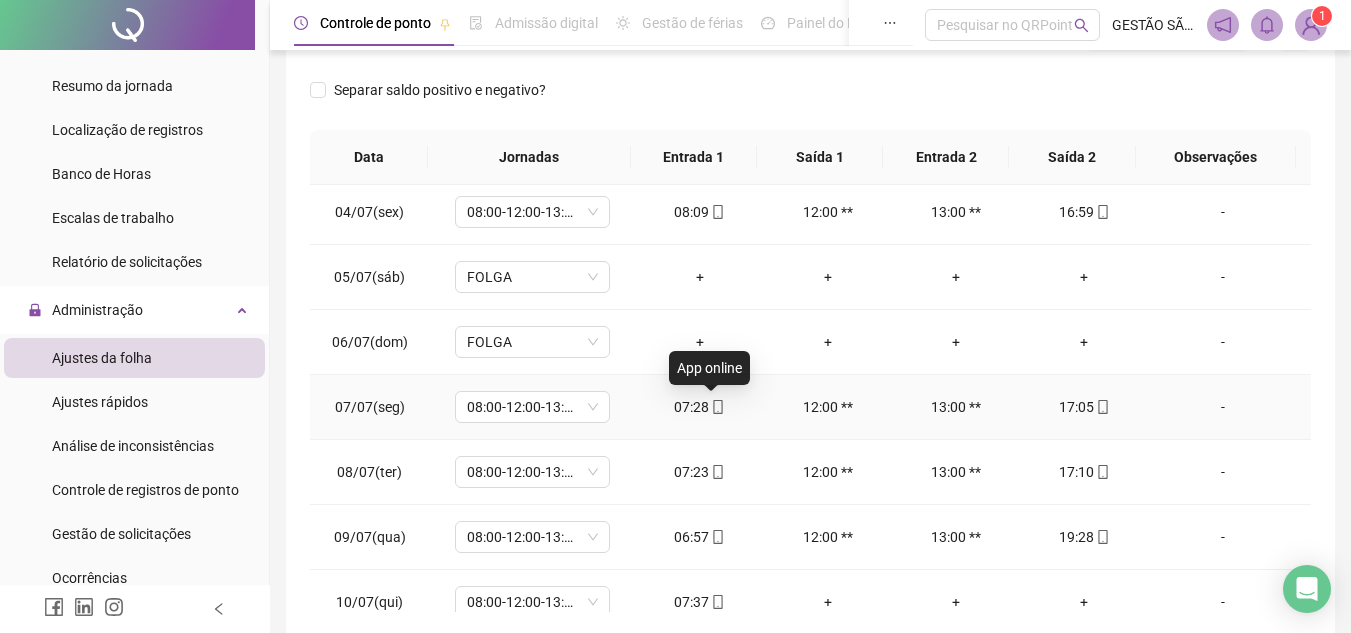 click 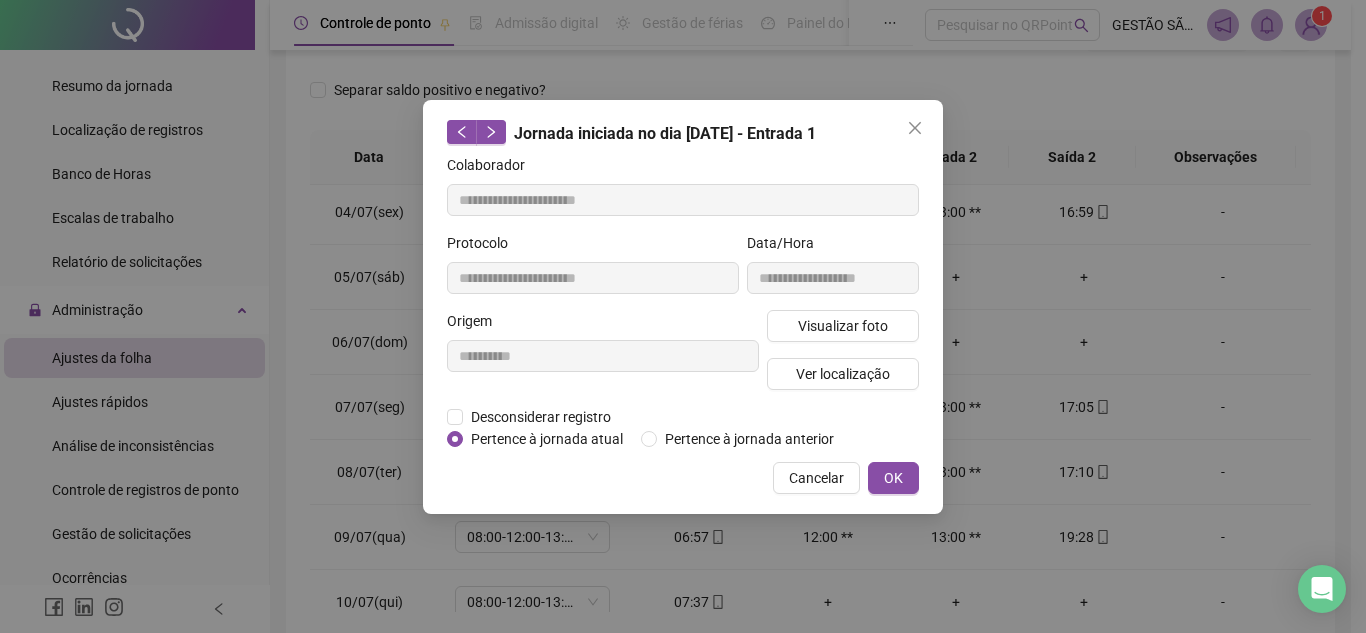 type on "**********" 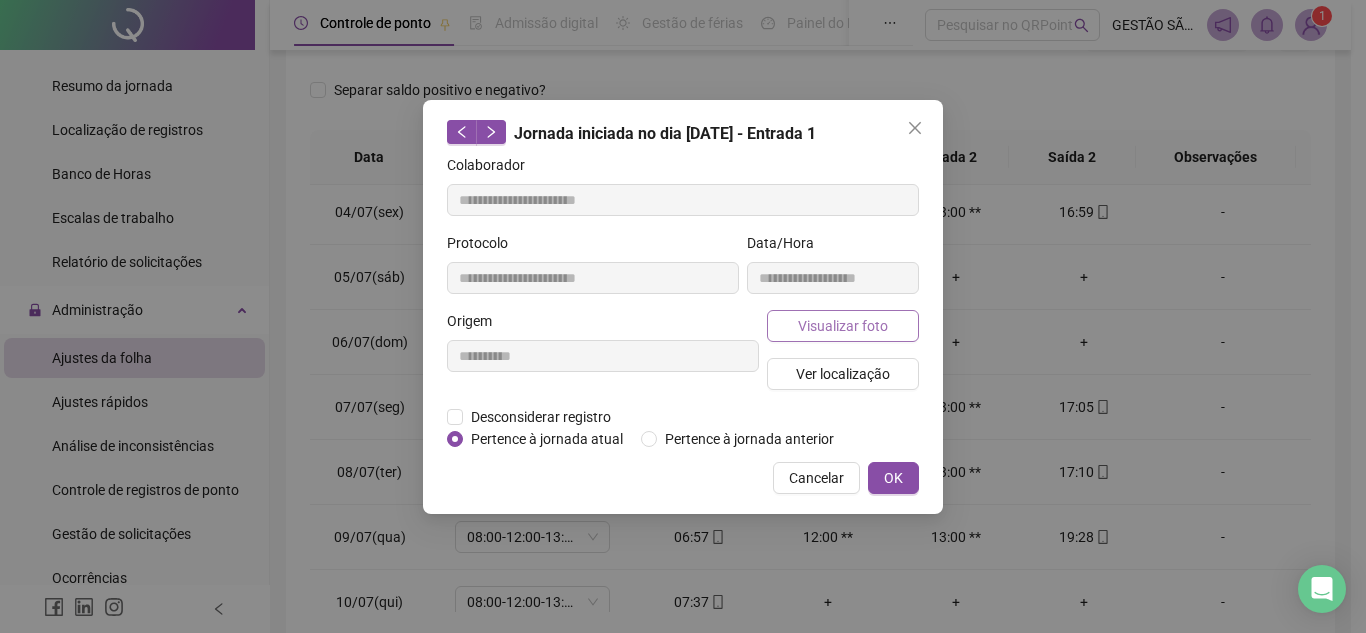 click on "Visualizar foto" at bounding box center (843, 326) 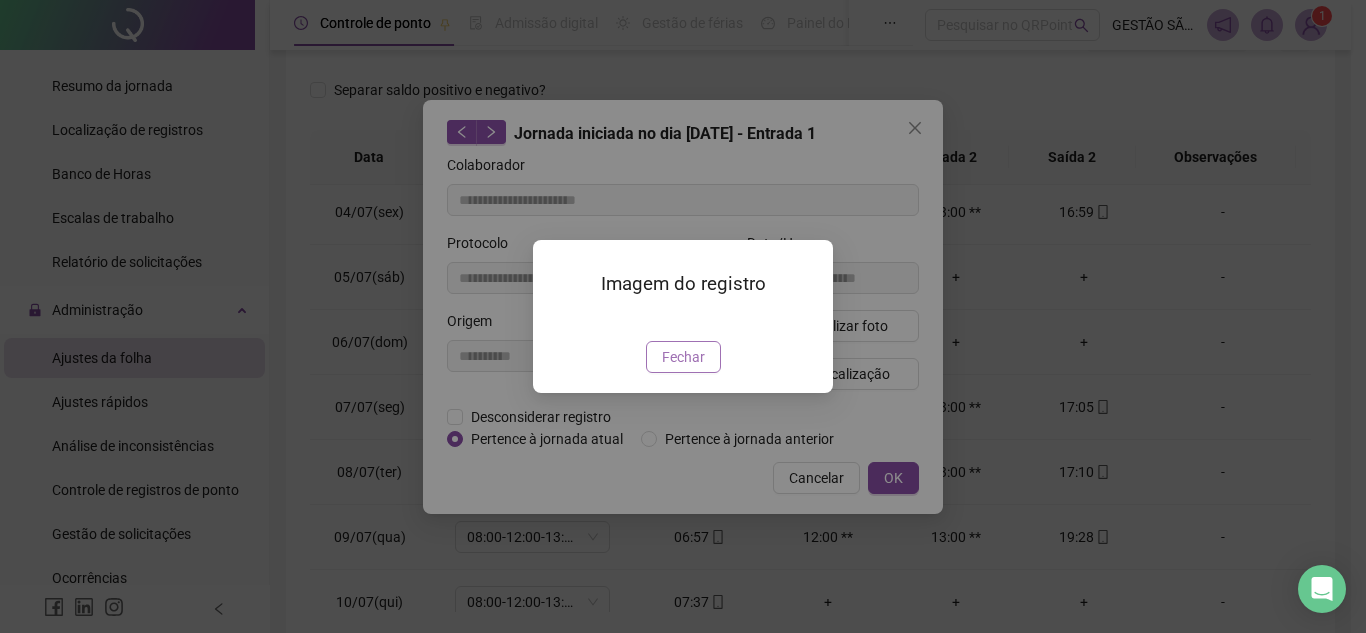 click on "Fechar" at bounding box center [683, 357] 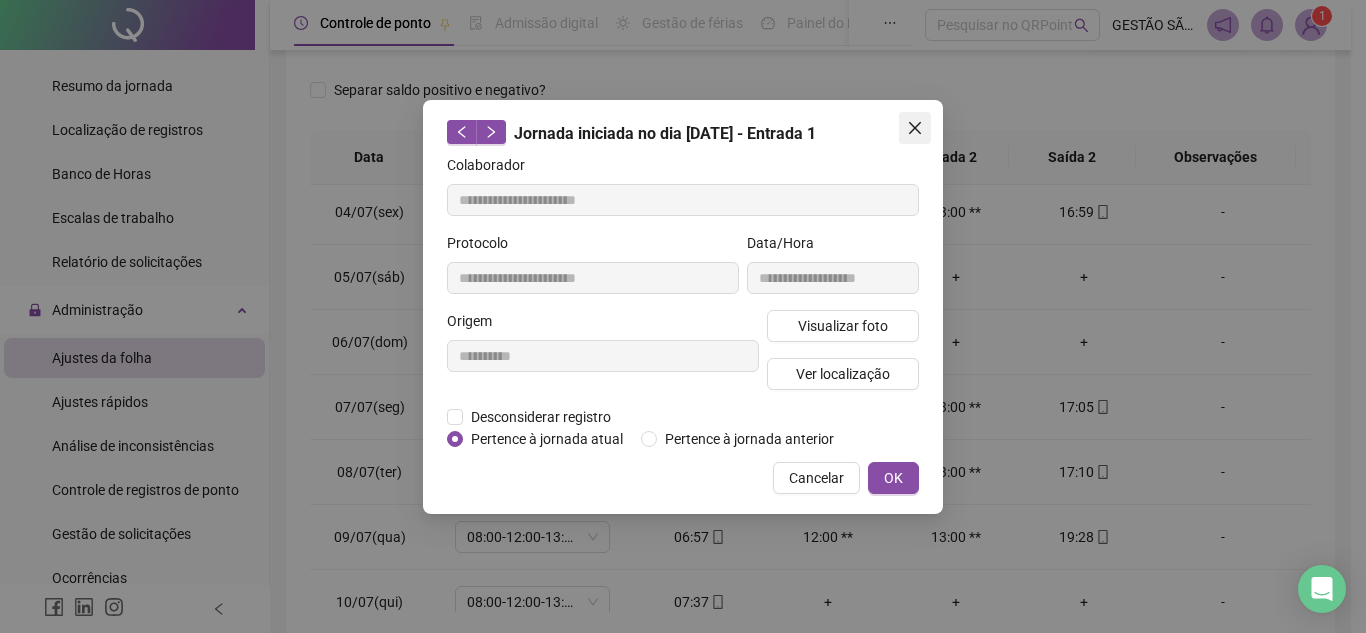 click at bounding box center [915, 128] 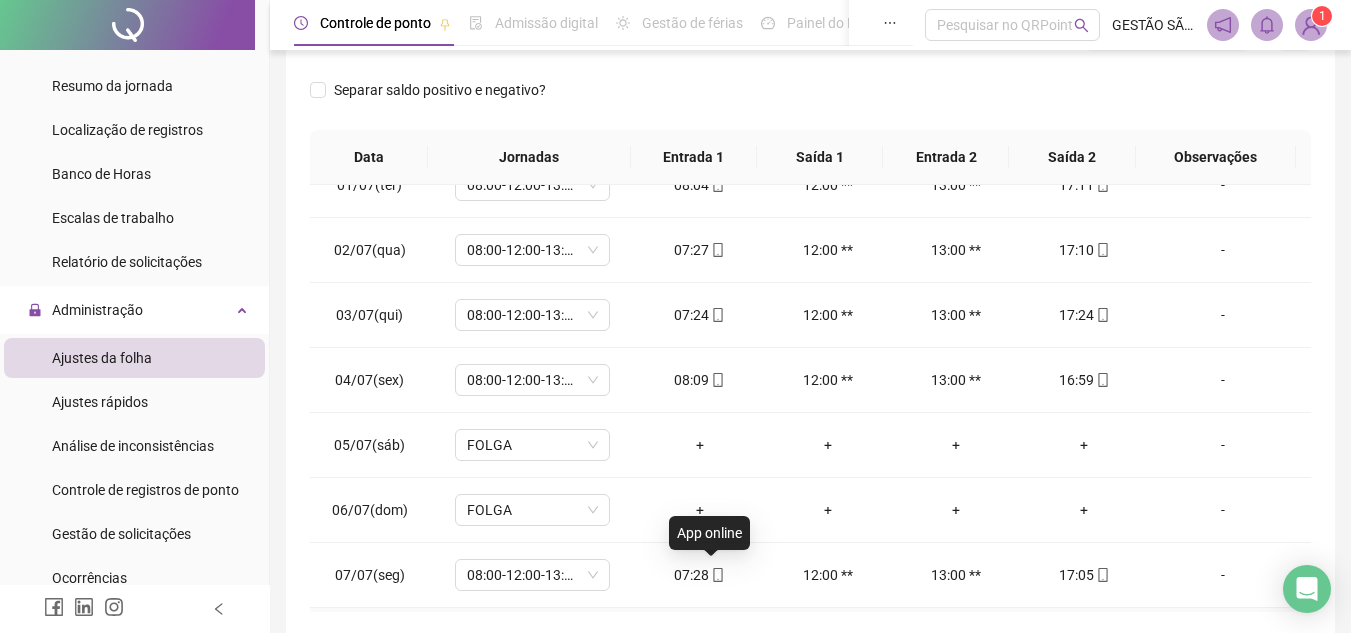 scroll, scrollTop: 0, scrollLeft: 0, axis: both 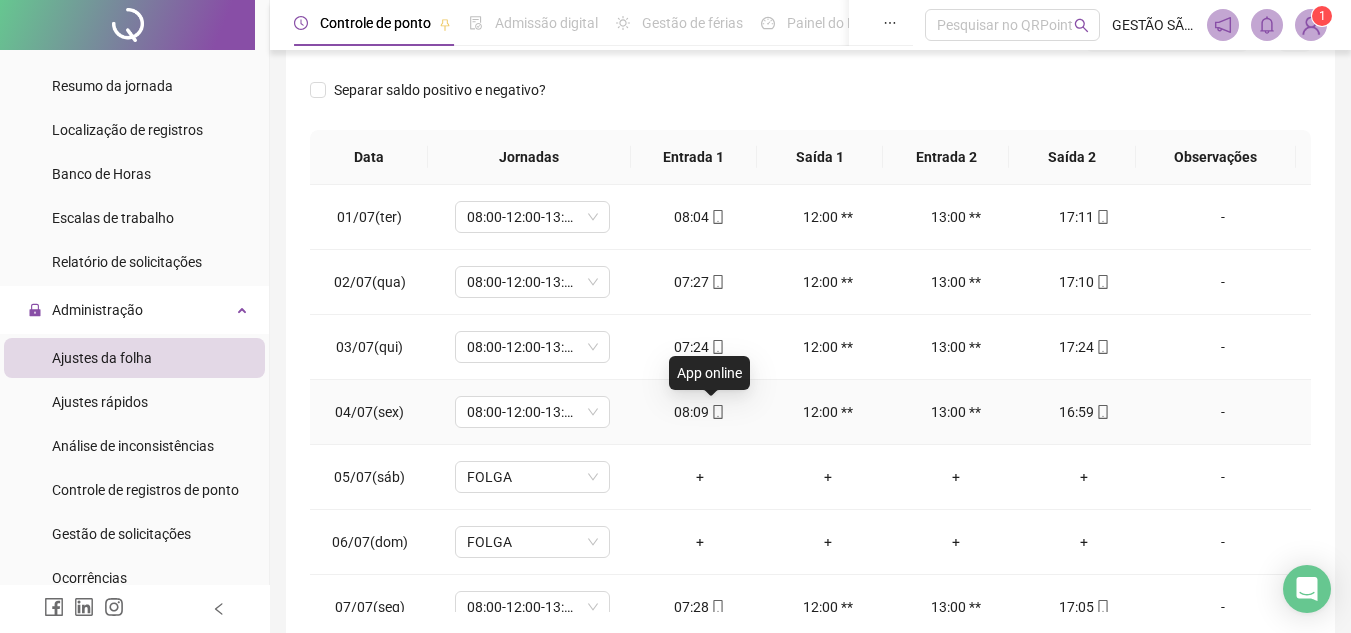 click 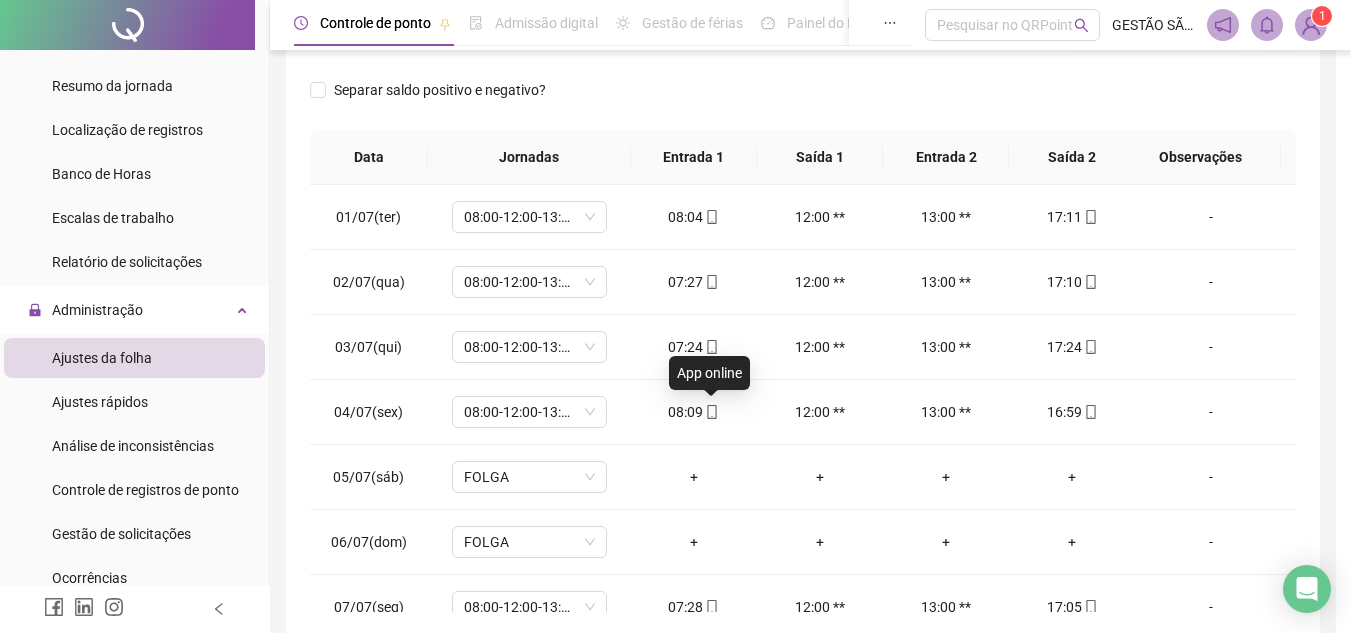 type on "**********" 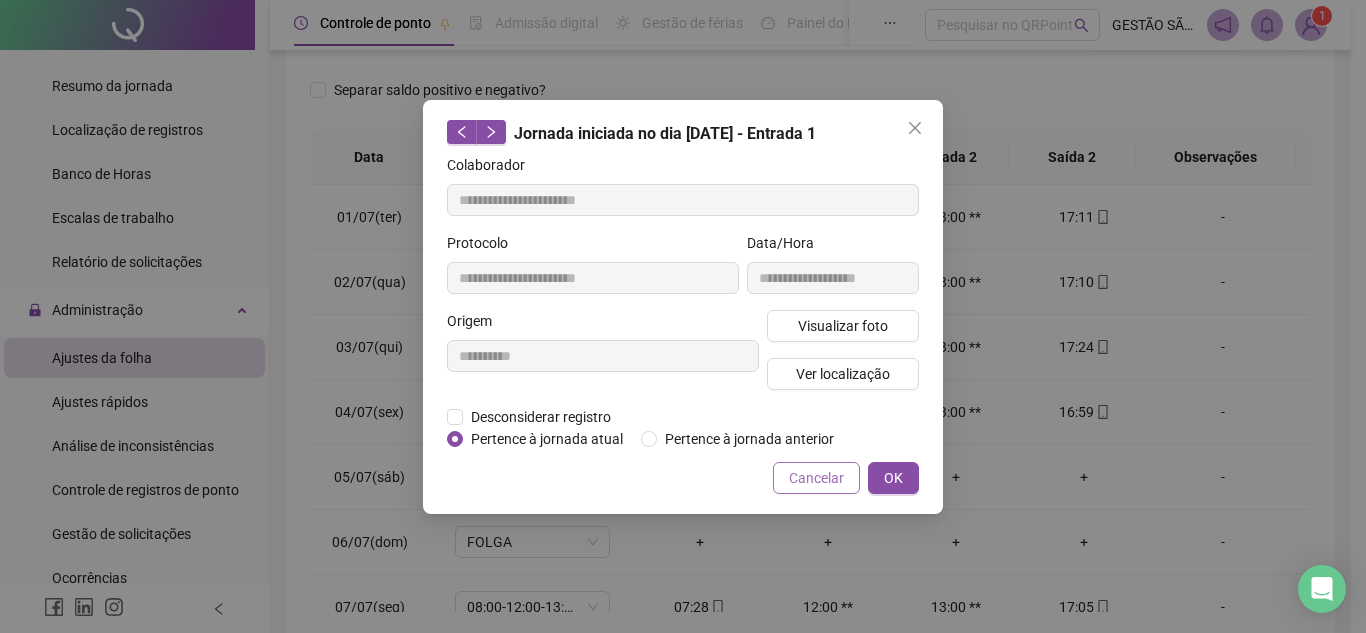 click on "Cancelar" at bounding box center [816, 478] 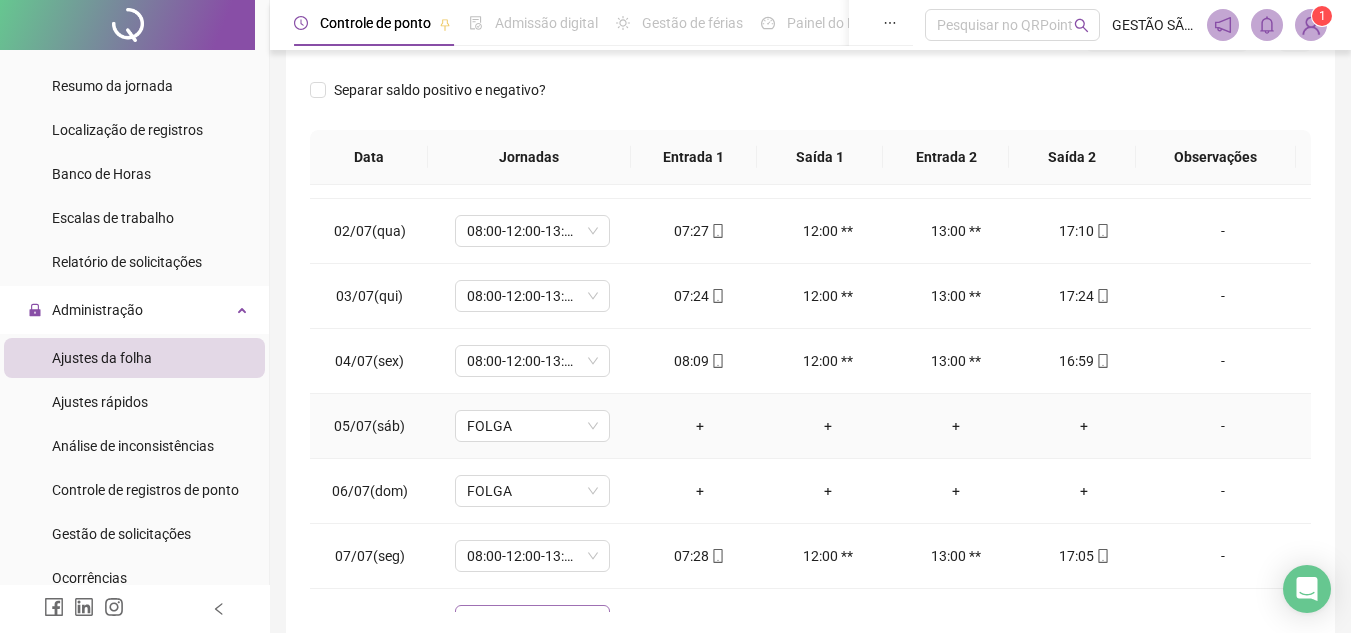 scroll, scrollTop: 100, scrollLeft: 0, axis: vertical 